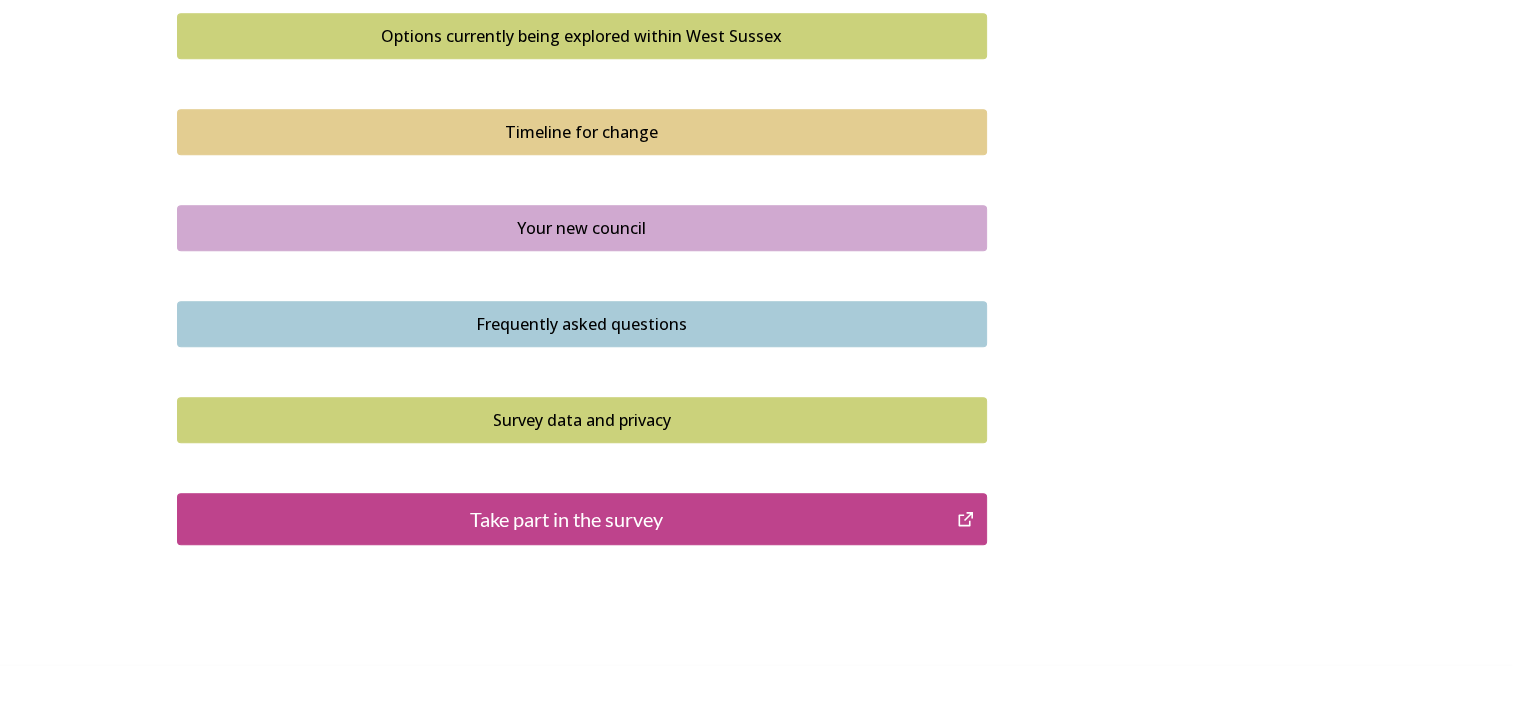 scroll, scrollTop: 1400, scrollLeft: 0, axis: vertical 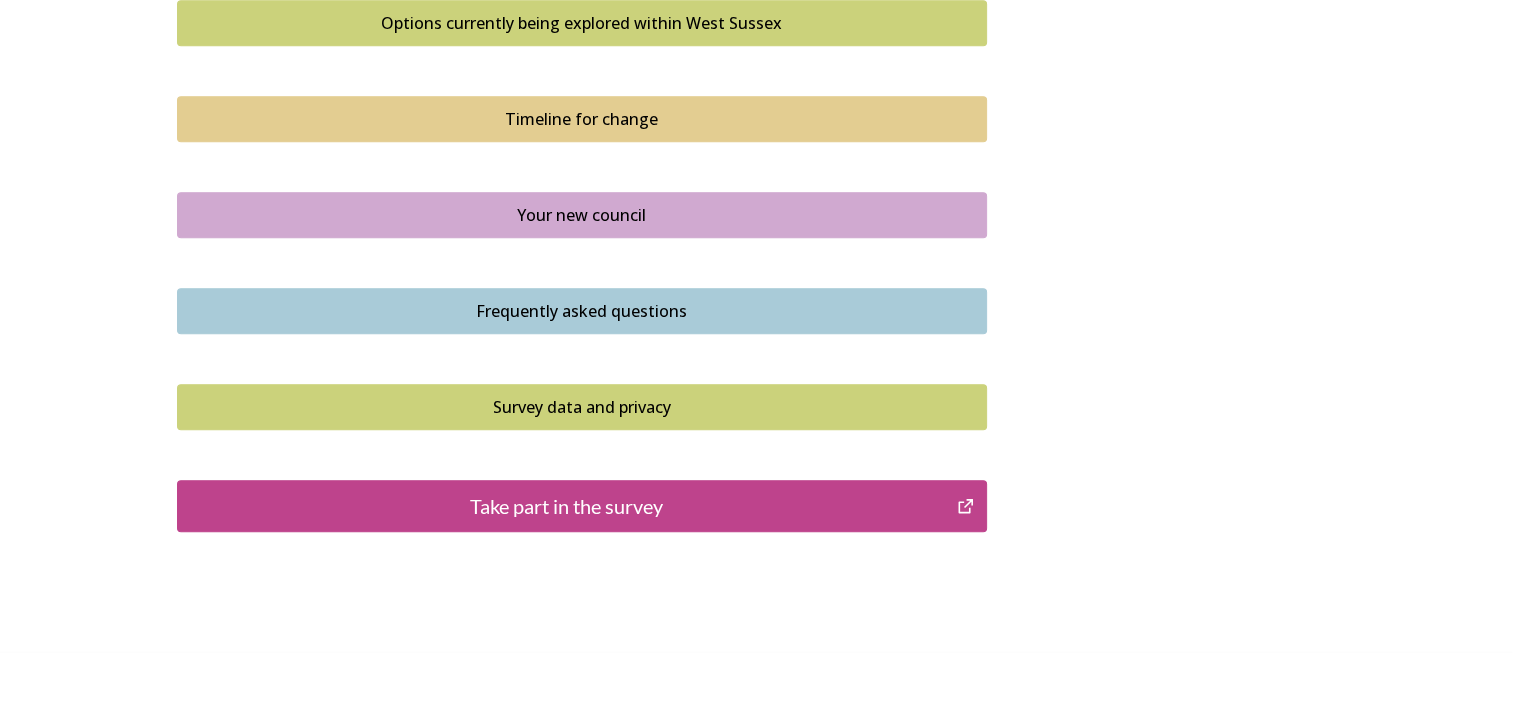click on "Take part in the survey" at bounding box center (567, 506) 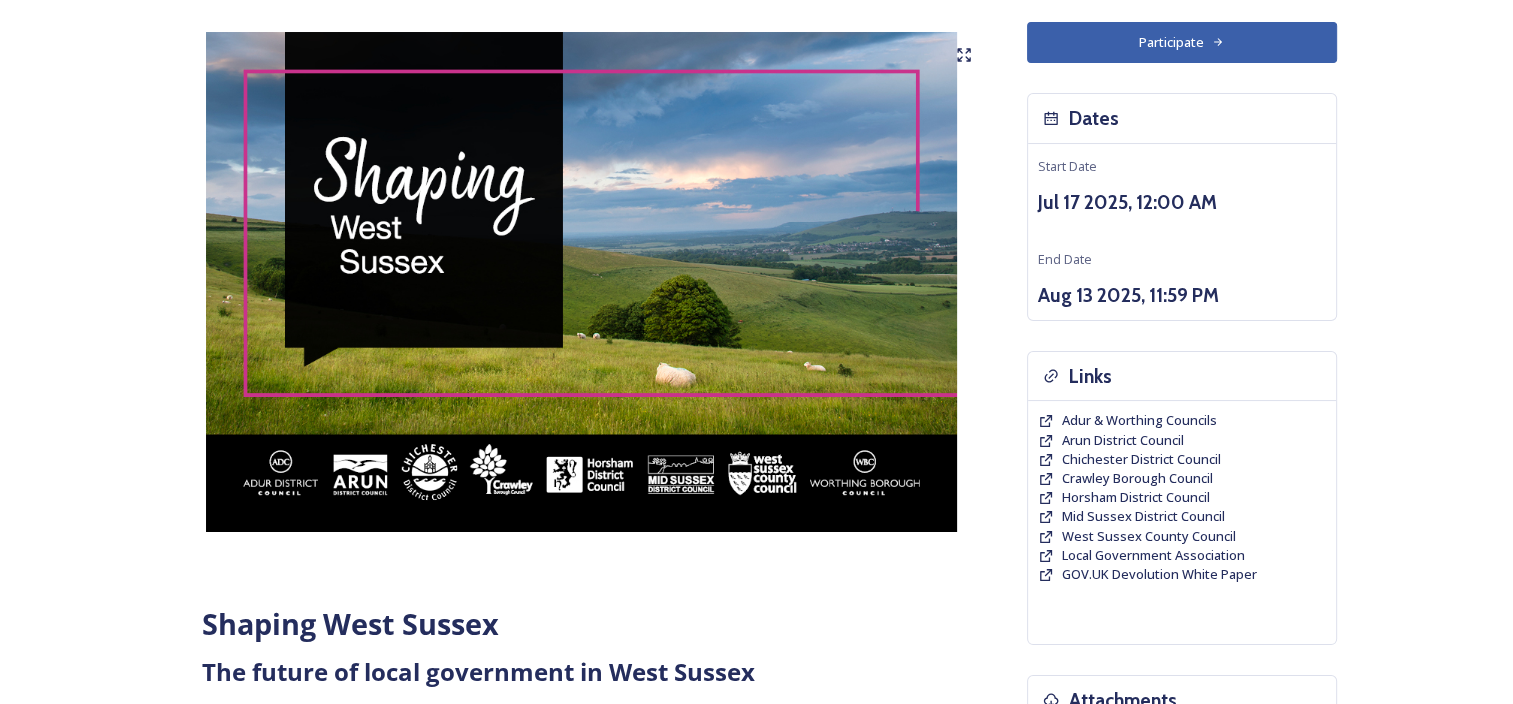 scroll, scrollTop: 0, scrollLeft: 0, axis: both 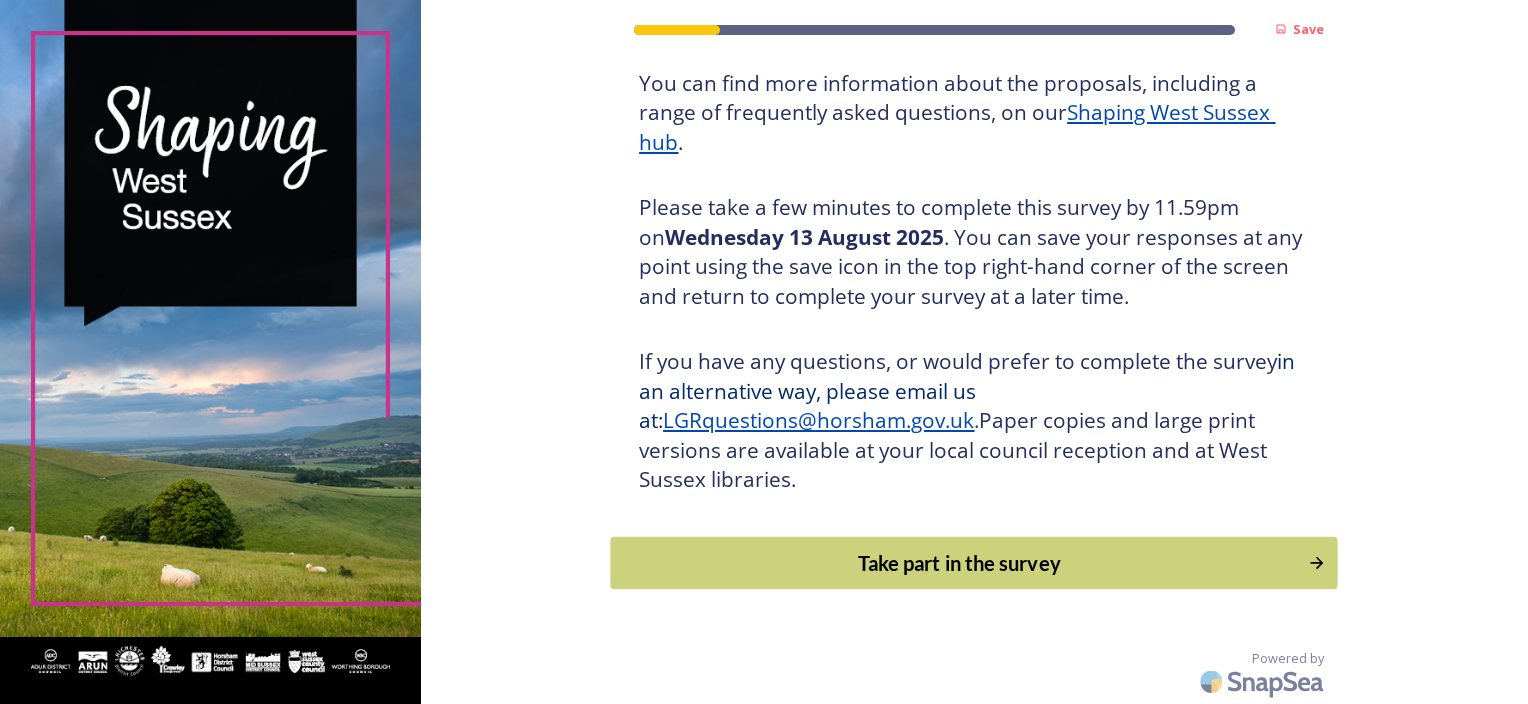 click on "Take part in the survey" at bounding box center [960, 563] 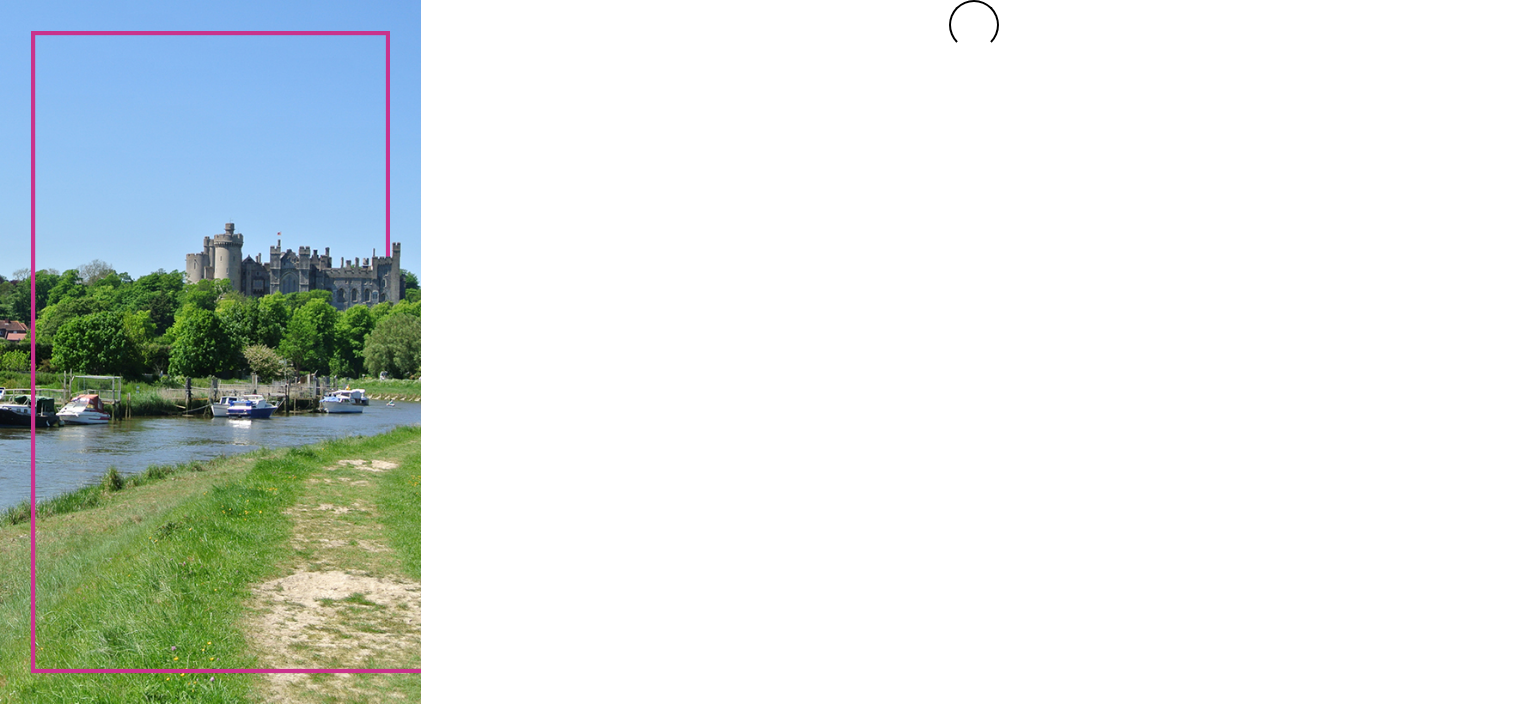 scroll, scrollTop: 0, scrollLeft: 0, axis: both 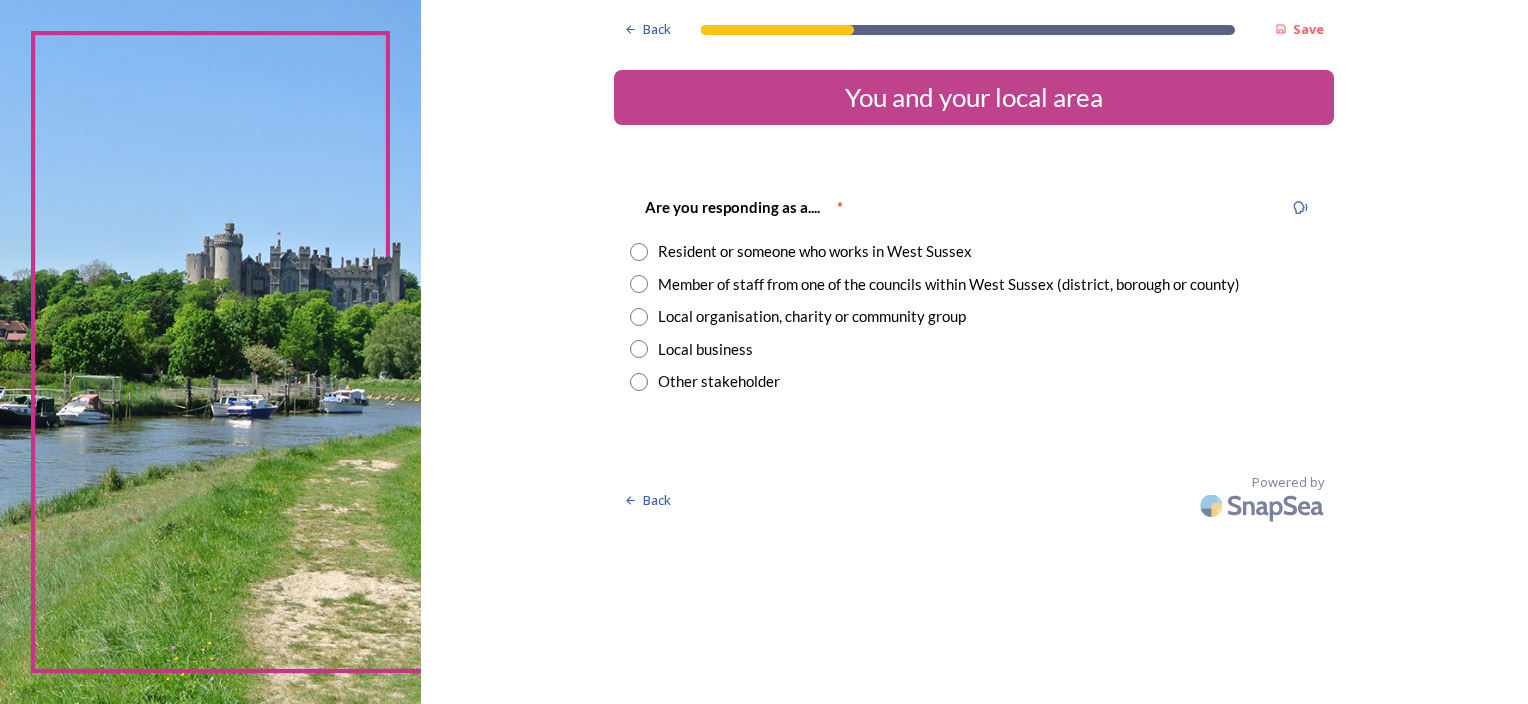 click at bounding box center [639, 252] 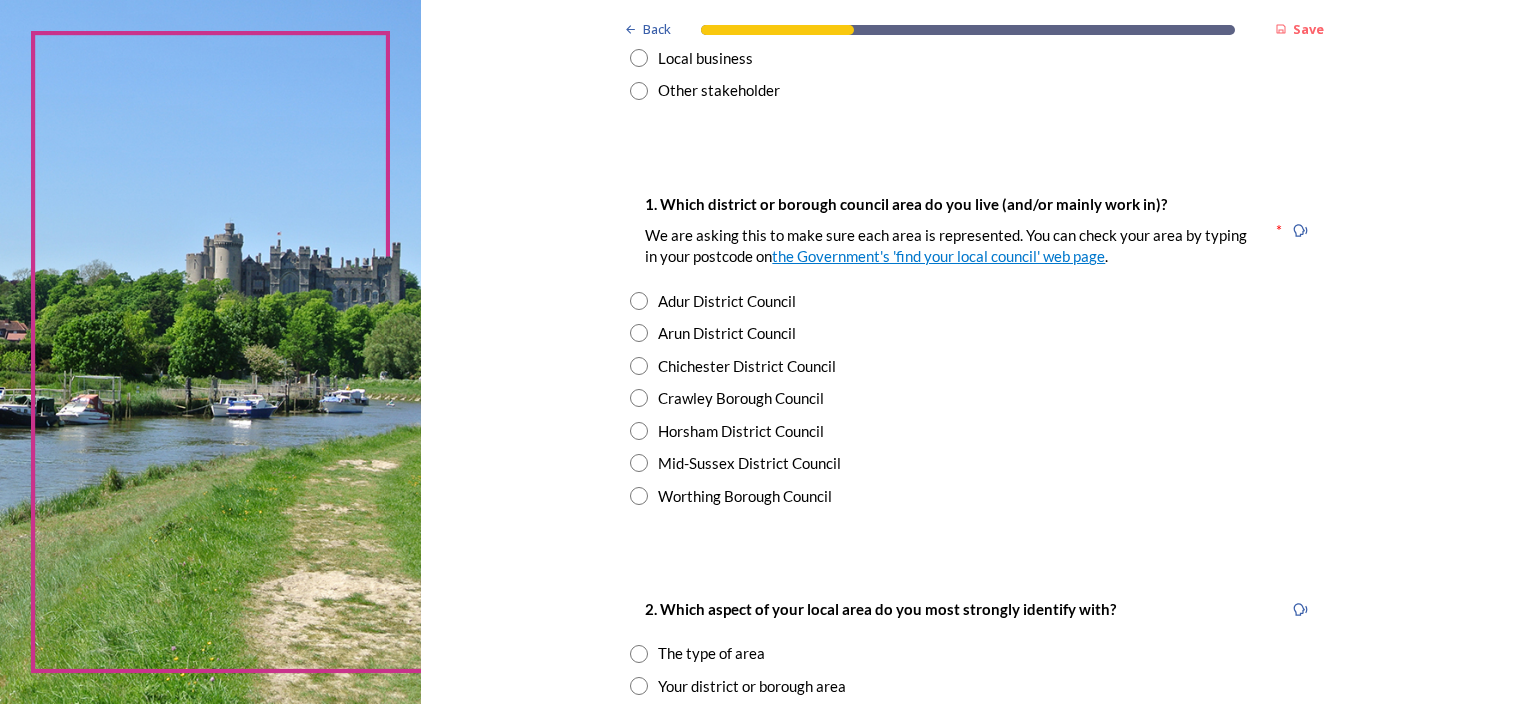 scroll, scrollTop: 300, scrollLeft: 0, axis: vertical 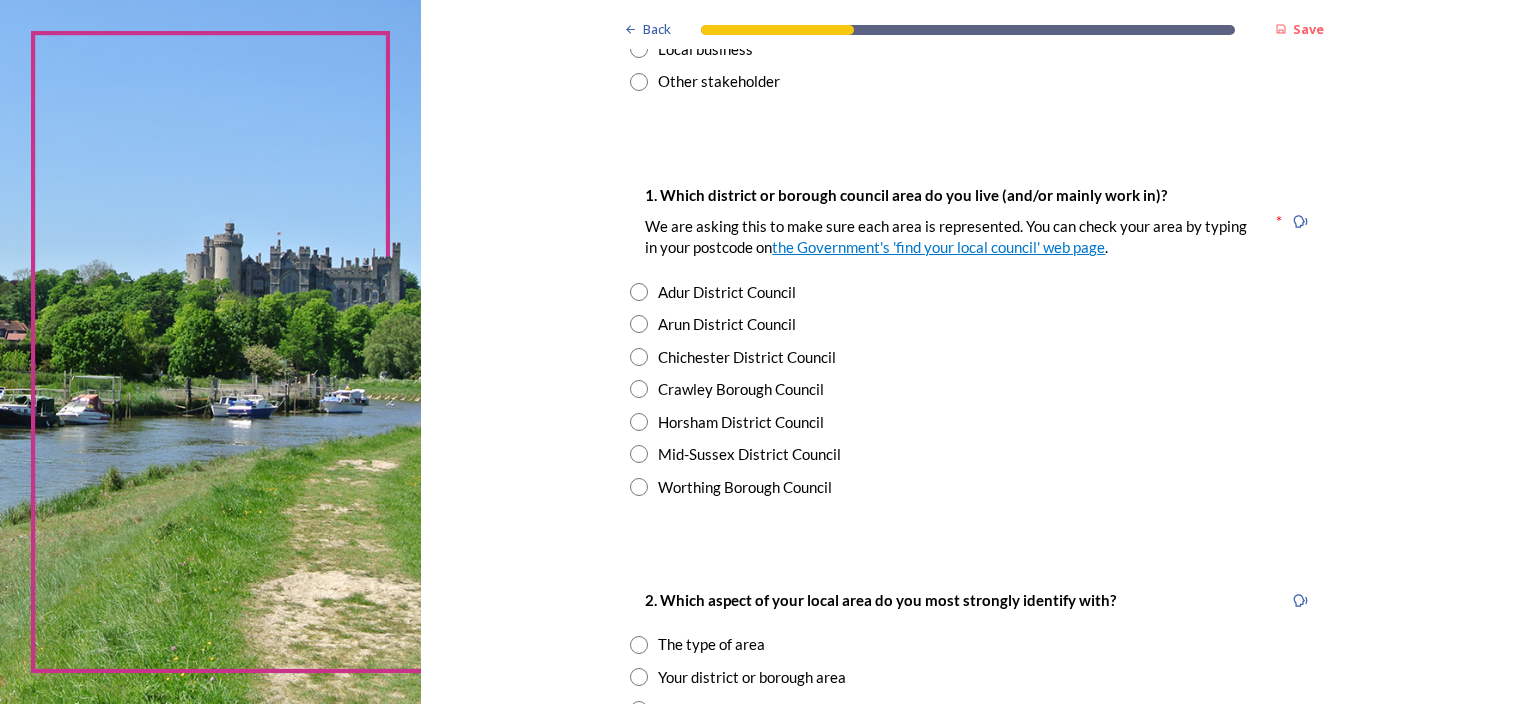 click at bounding box center [639, 357] 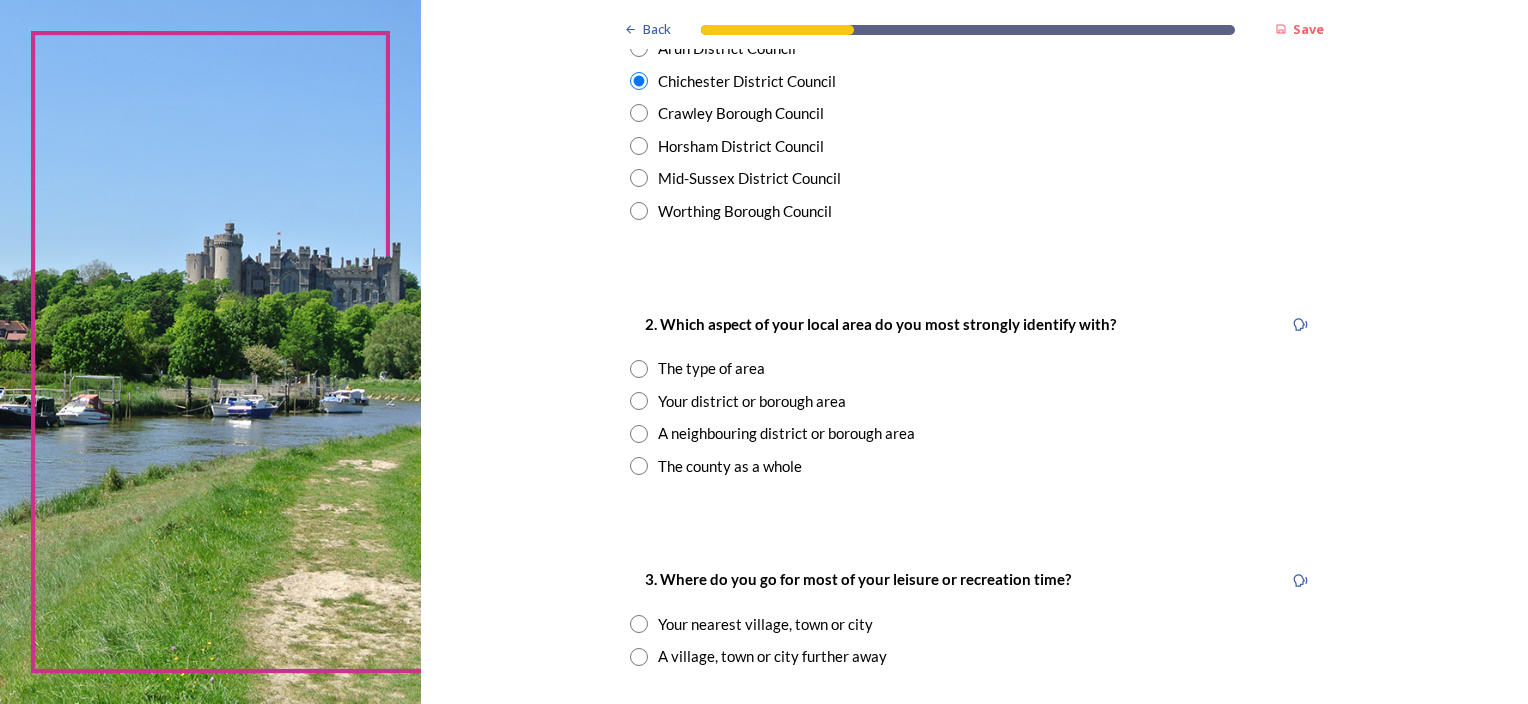 scroll, scrollTop: 600, scrollLeft: 0, axis: vertical 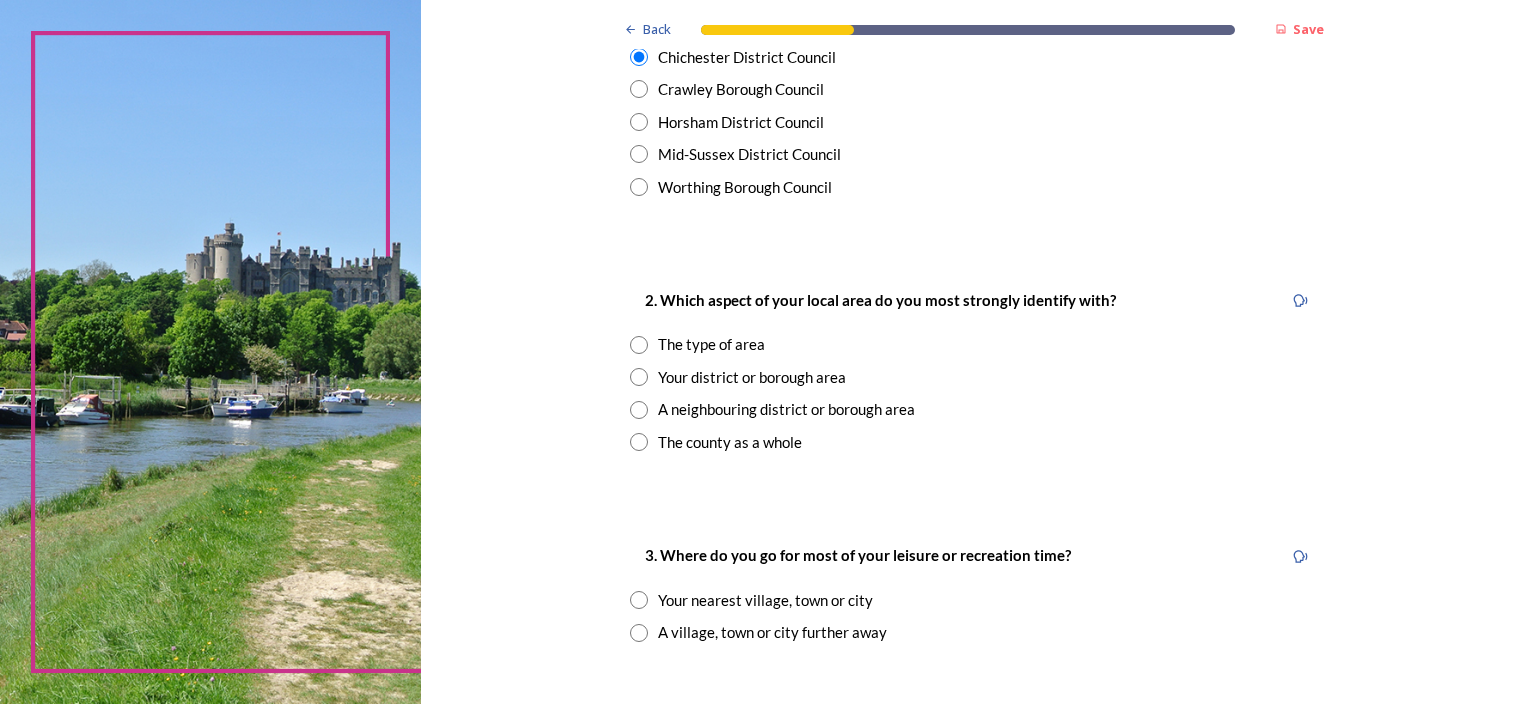 click at bounding box center (639, 377) 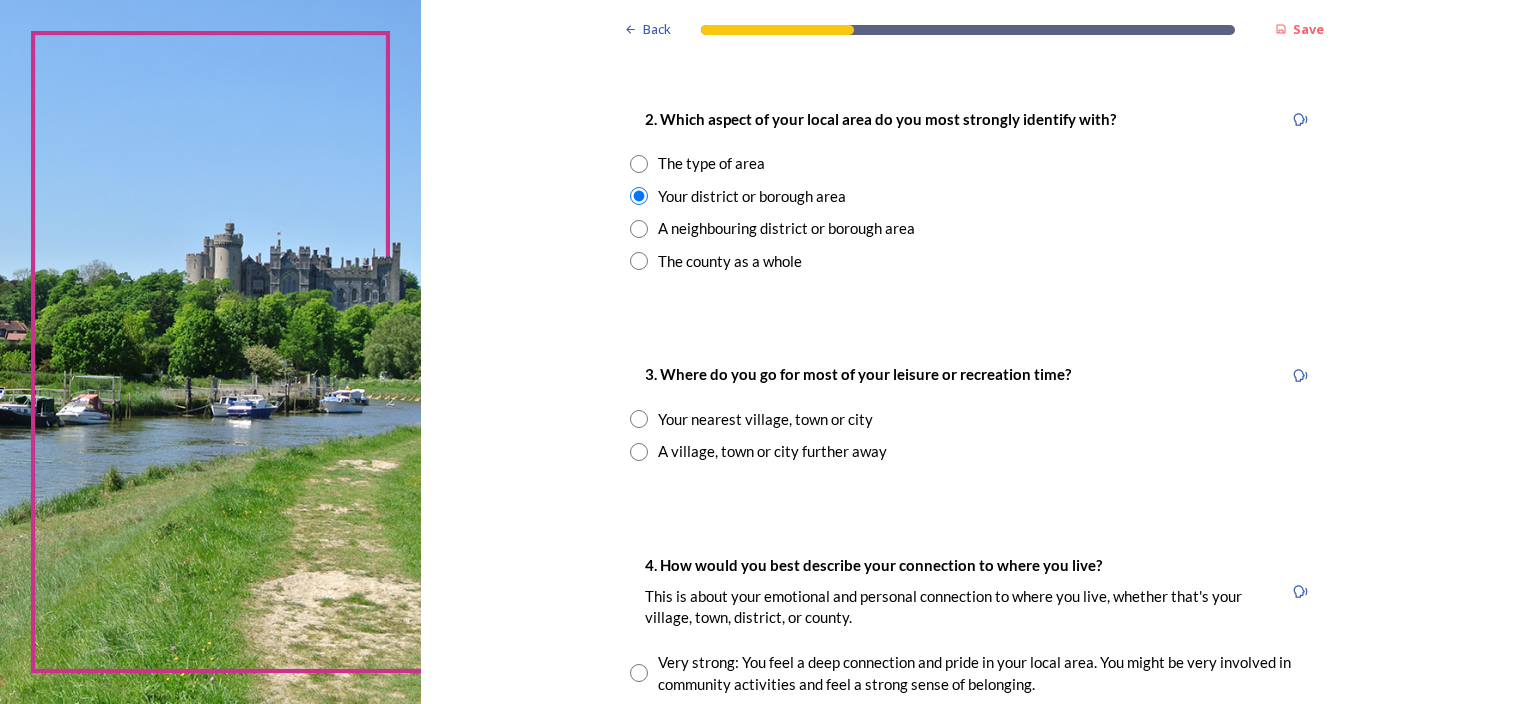 scroll, scrollTop: 800, scrollLeft: 0, axis: vertical 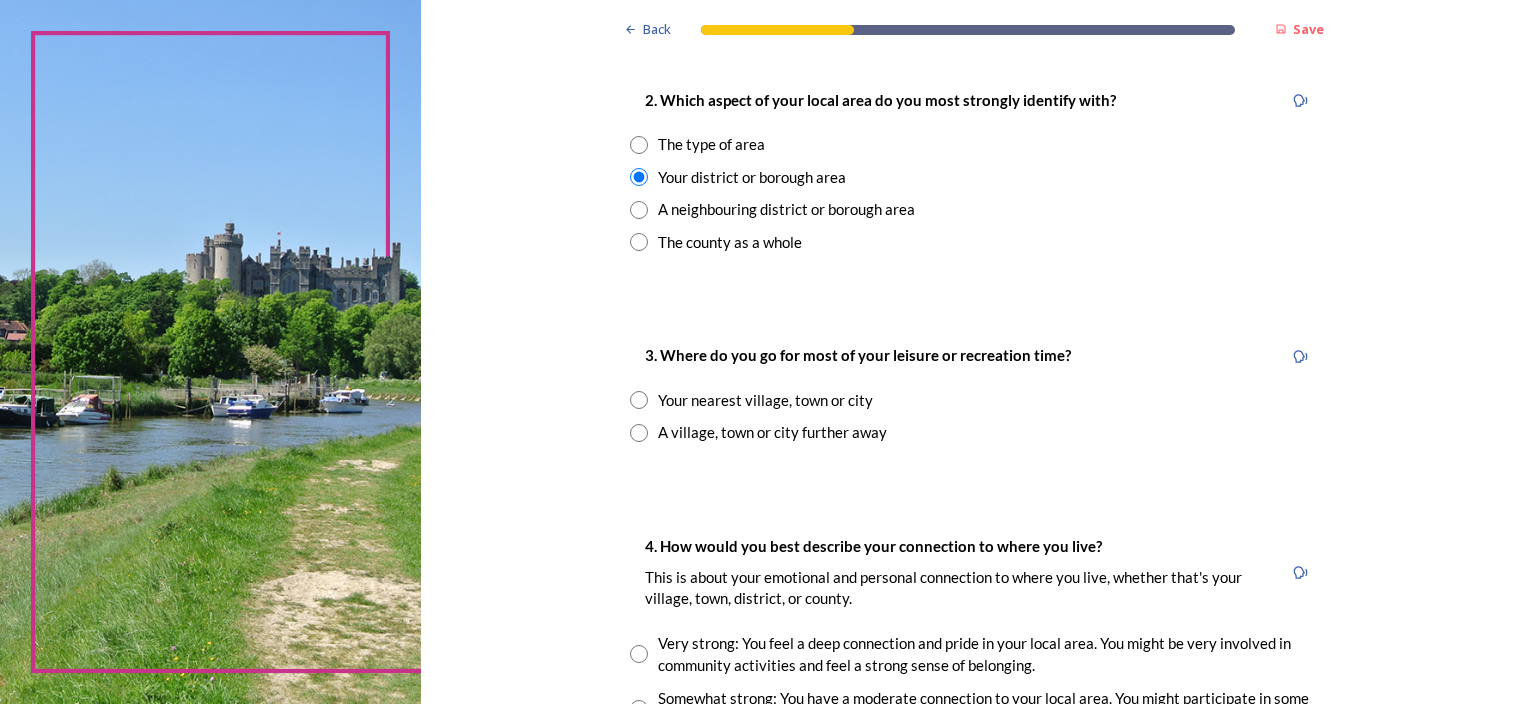 click at bounding box center [639, 400] 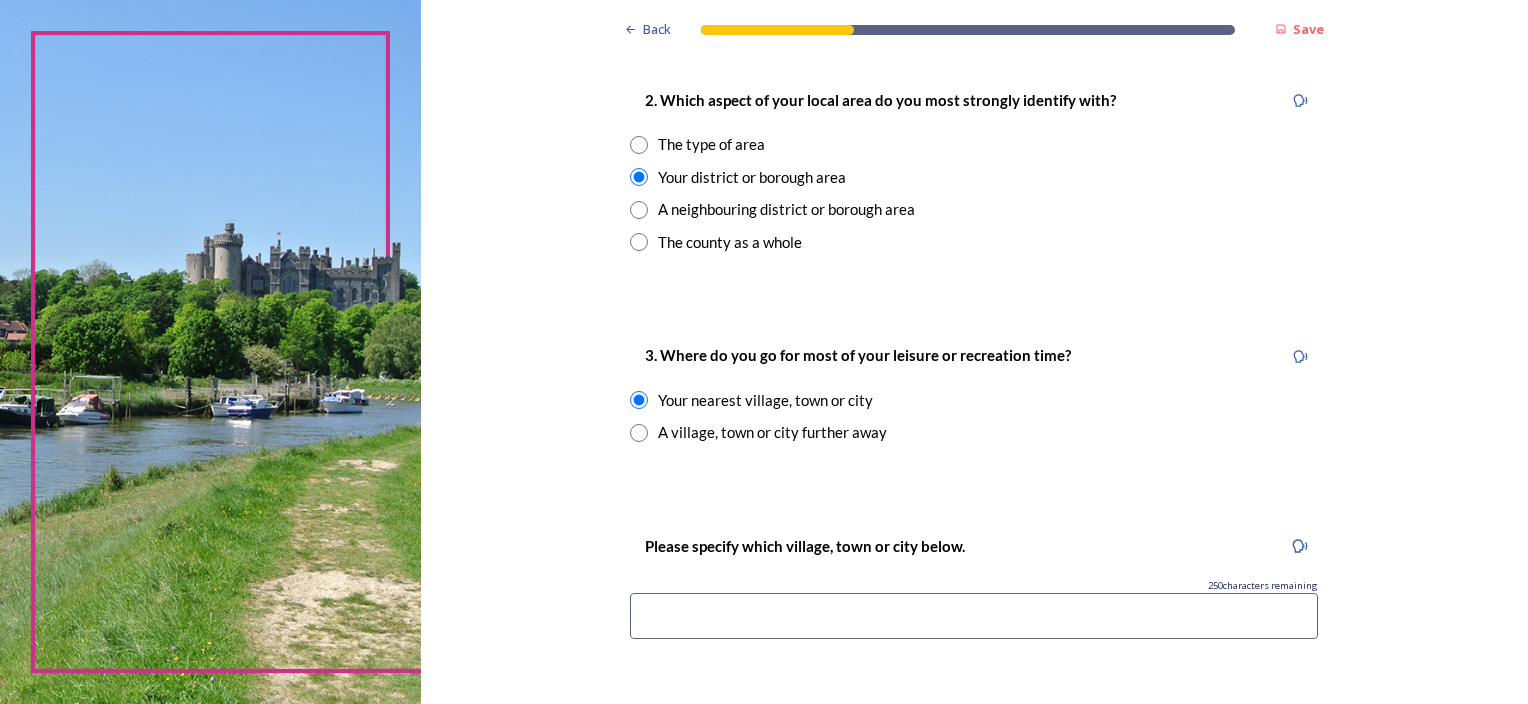 click at bounding box center (974, 616) 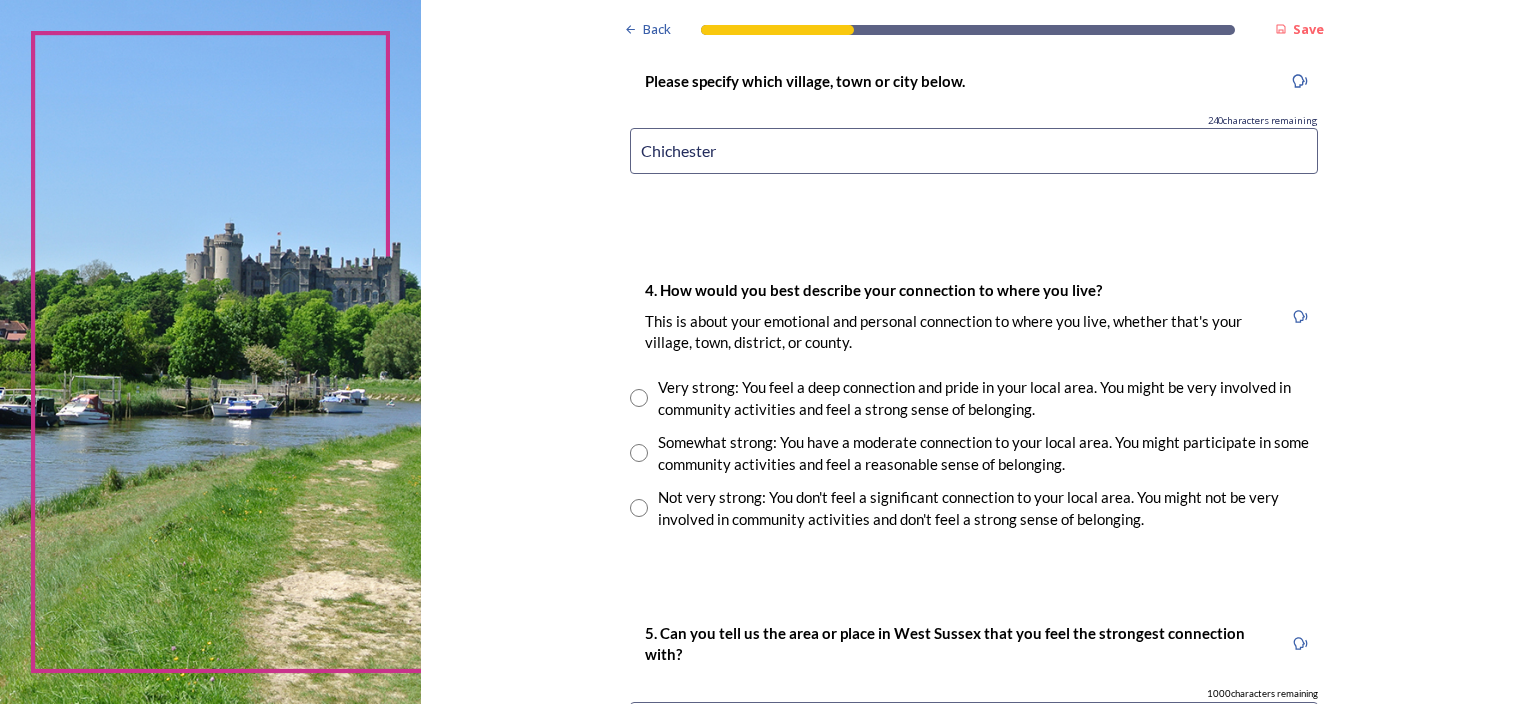 scroll, scrollTop: 1300, scrollLeft: 0, axis: vertical 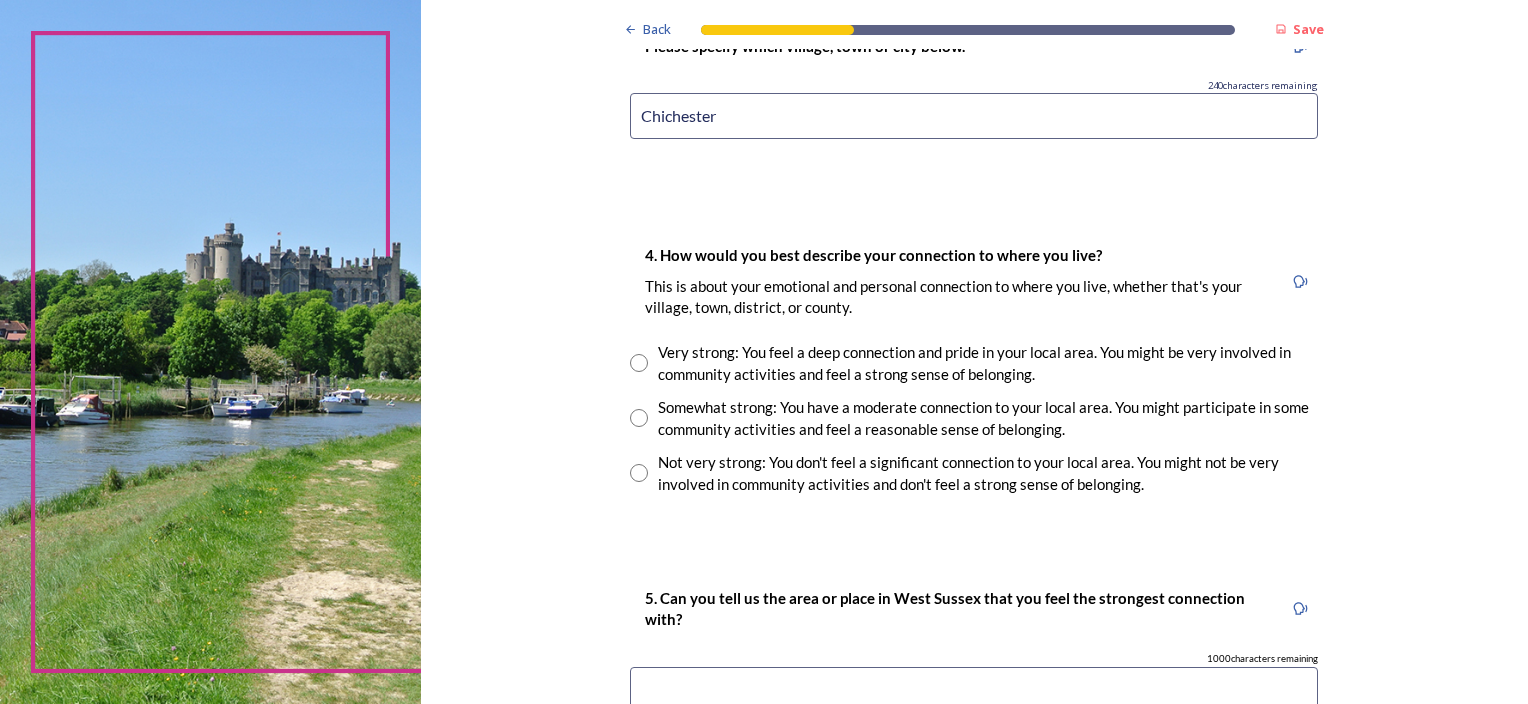 type on "Chichester" 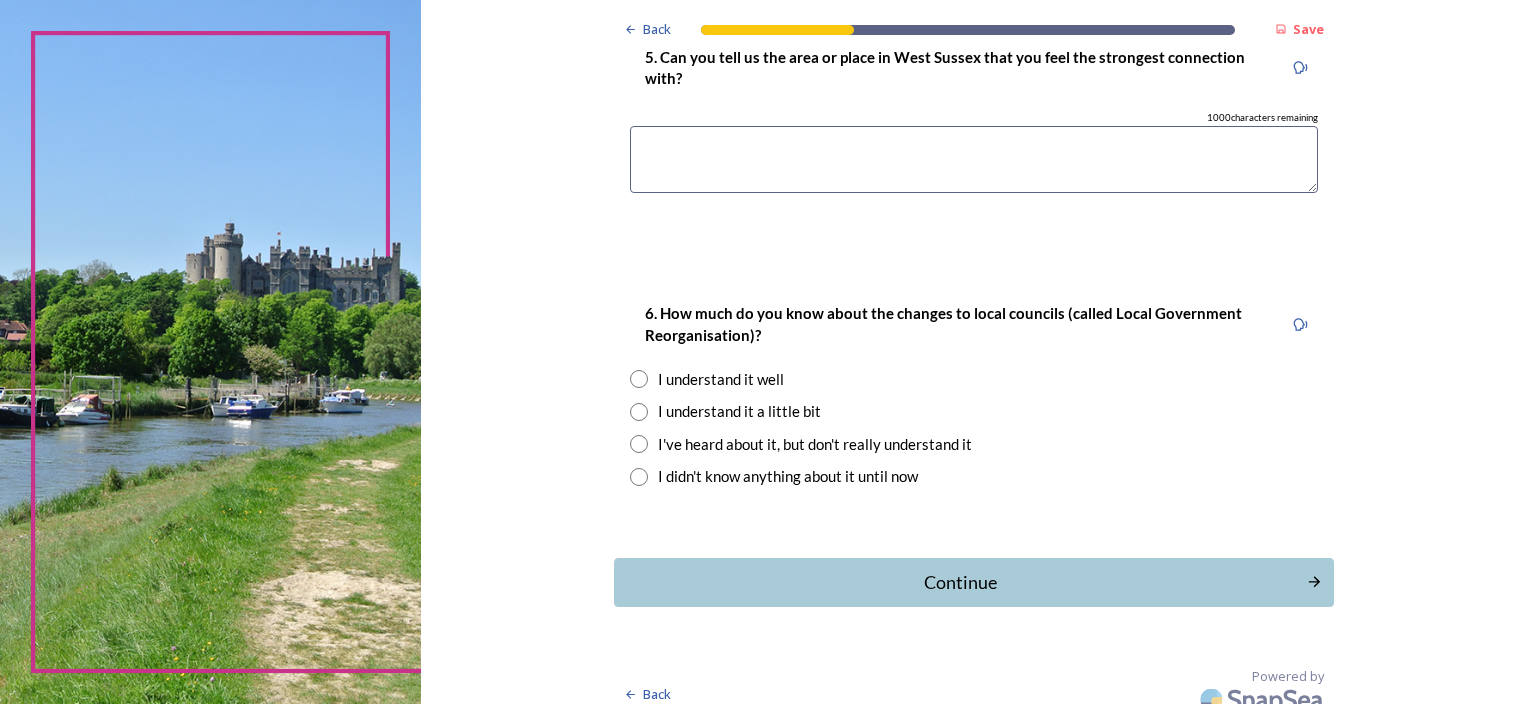 scroll, scrollTop: 1859, scrollLeft: 0, axis: vertical 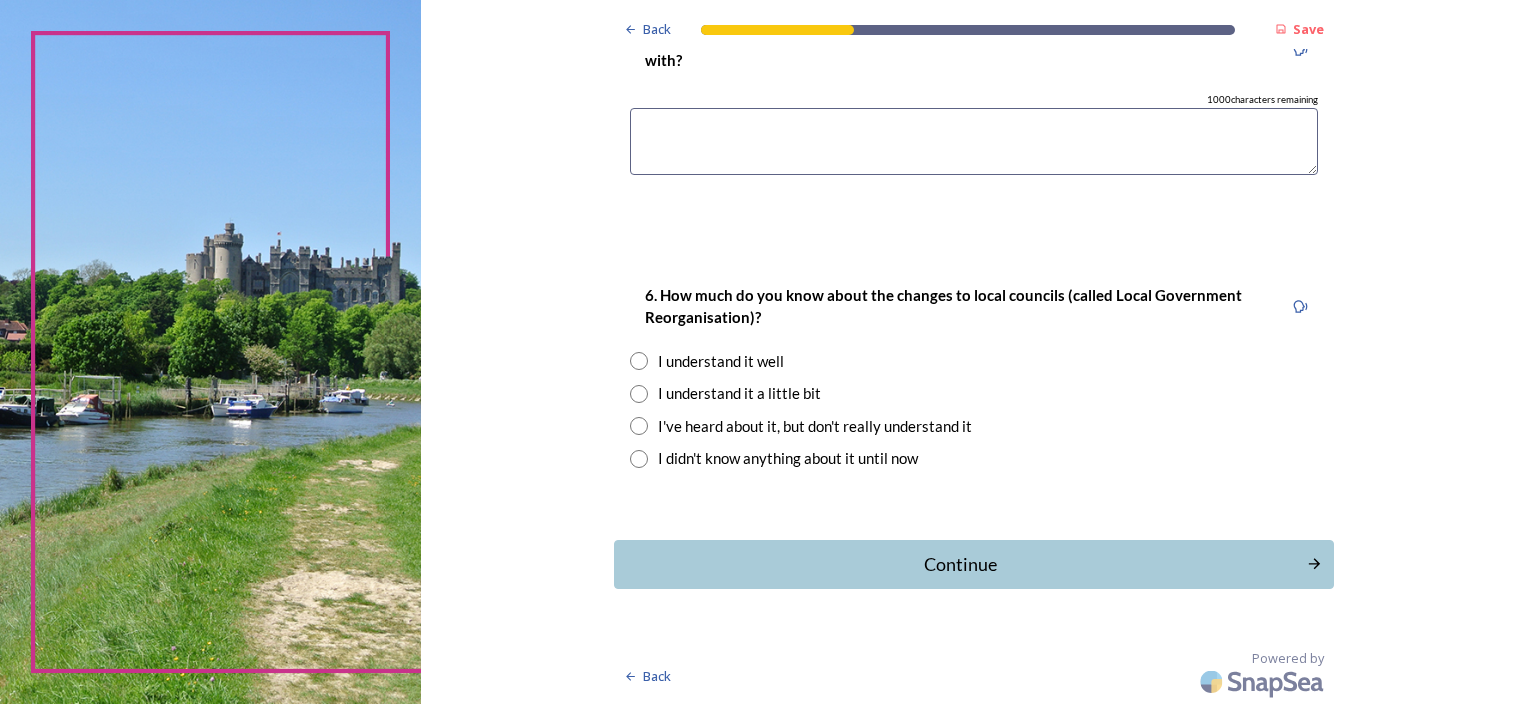 click at bounding box center [974, 141] 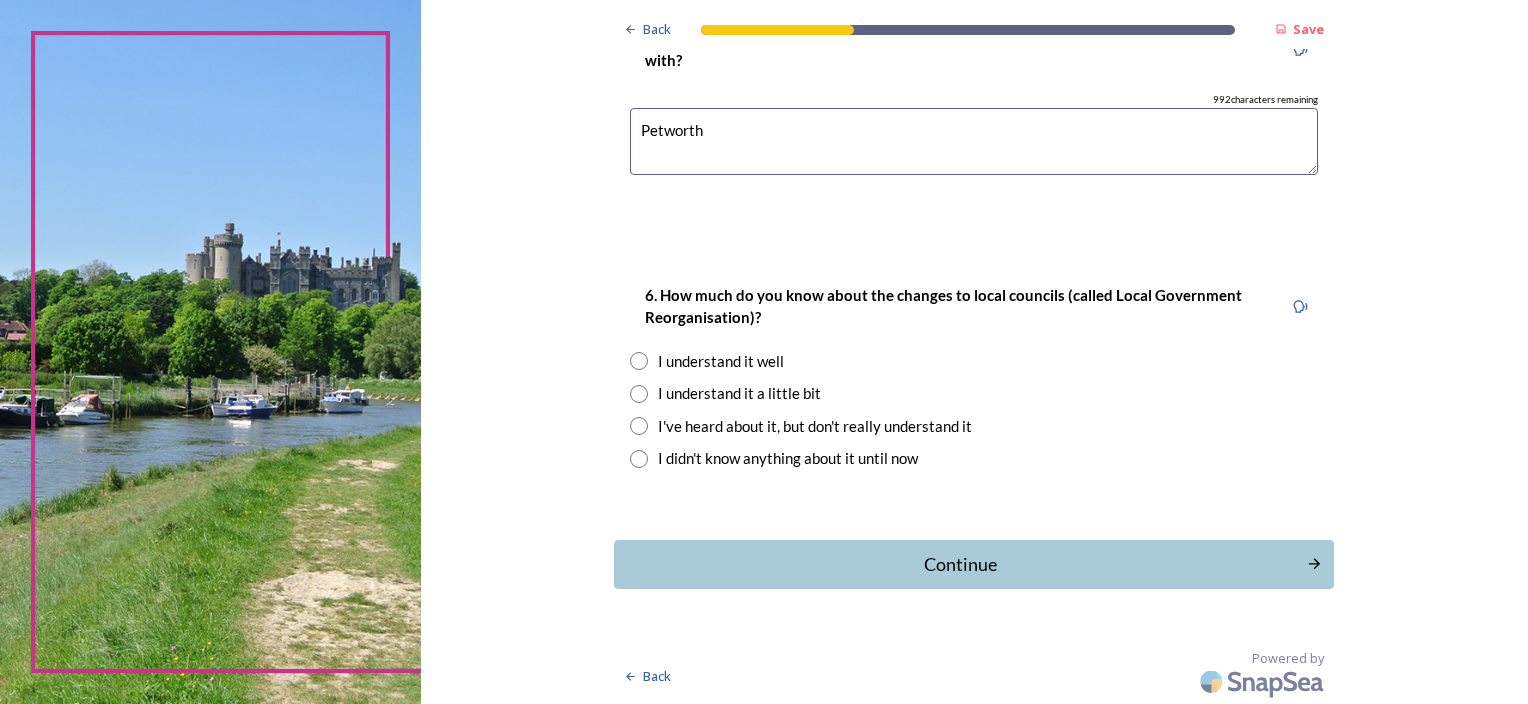 type on "Petworth" 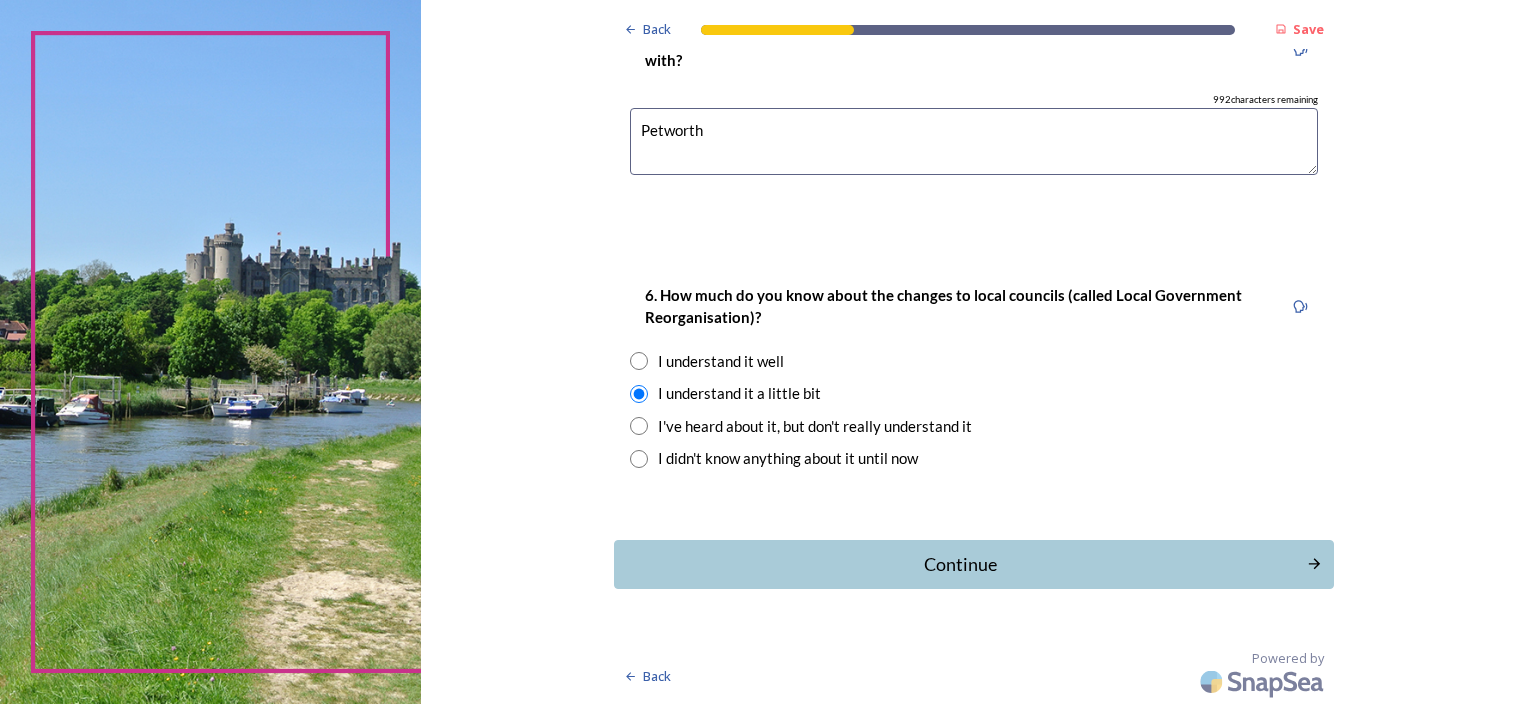 drag, startPoint x: 853, startPoint y: 547, endPoint x: 846, endPoint y: 536, distance: 13.038404 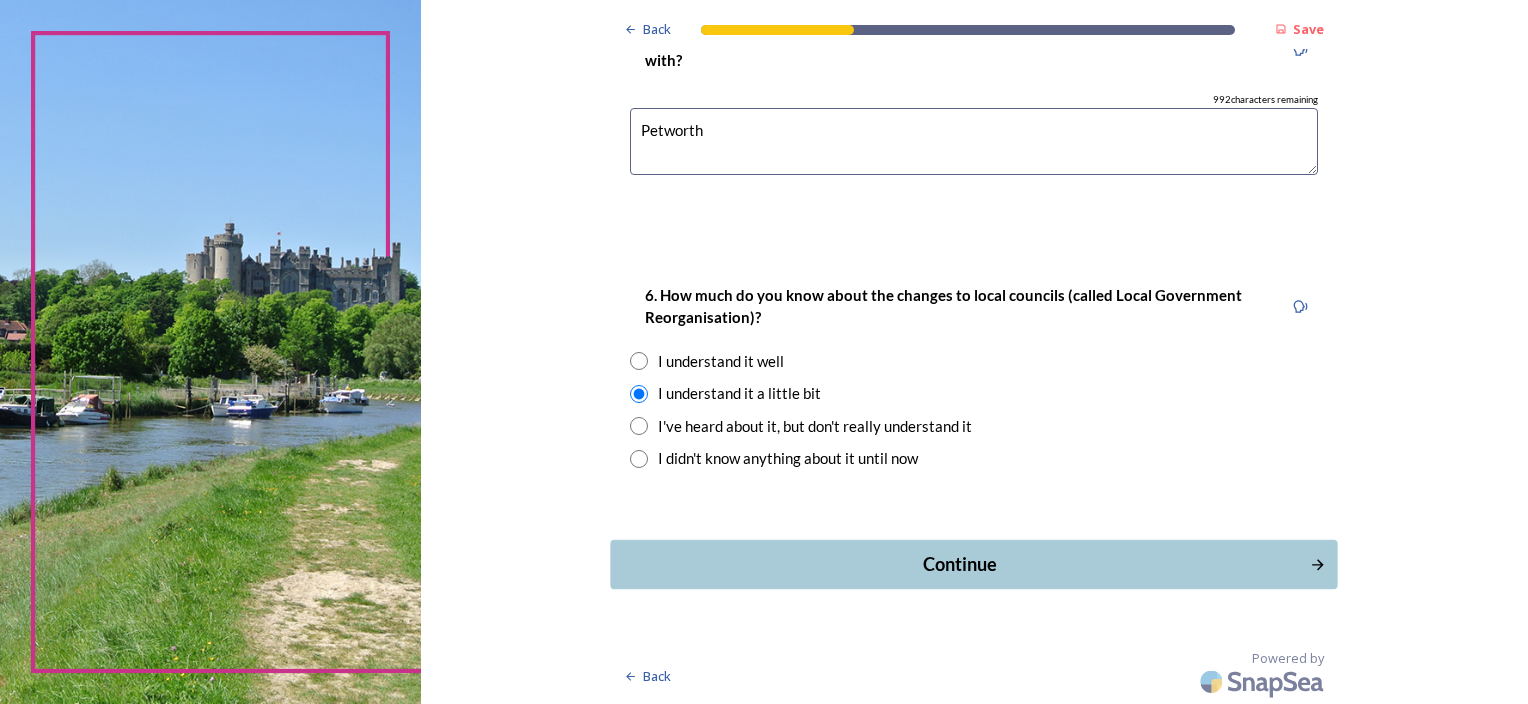 click on "Continue" at bounding box center [960, 564] 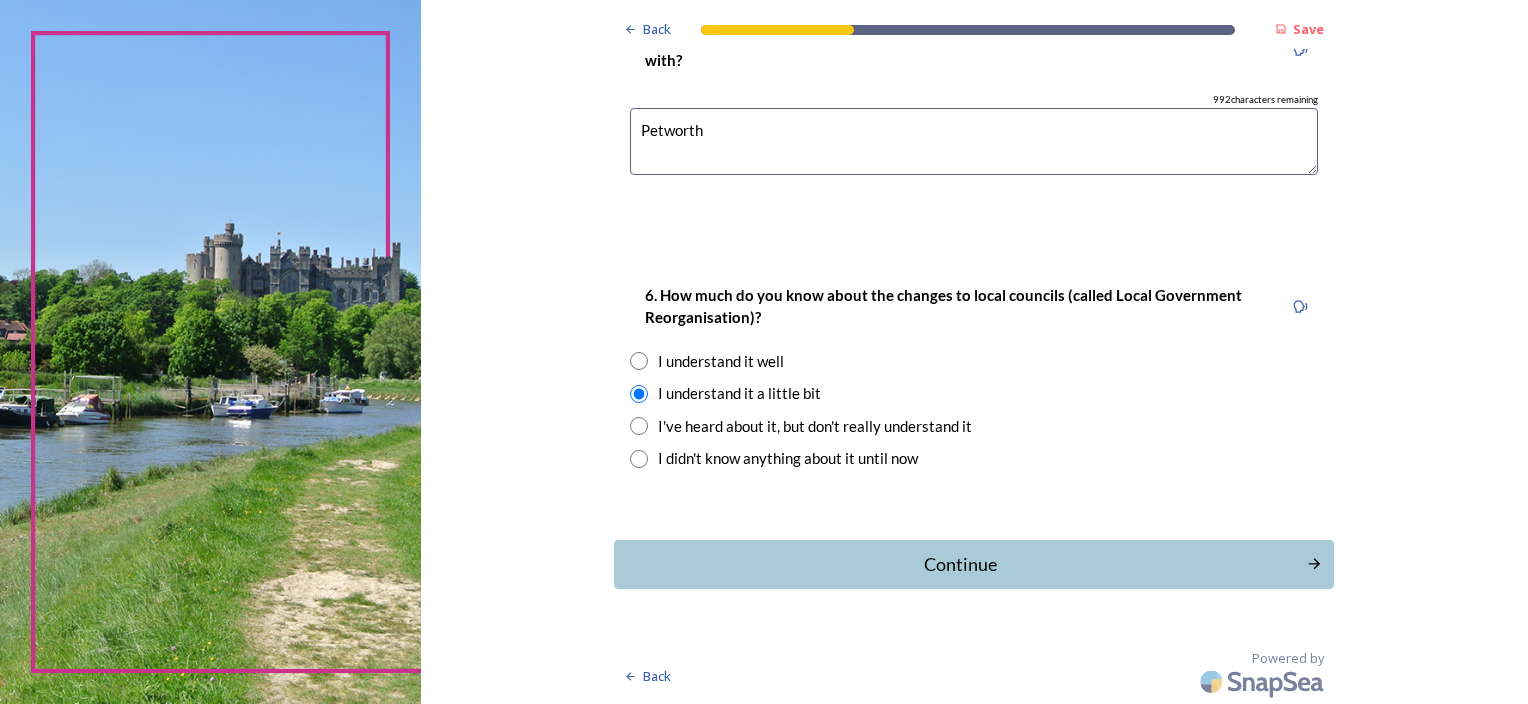 scroll, scrollTop: 0, scrollLeft: 0, axis: both 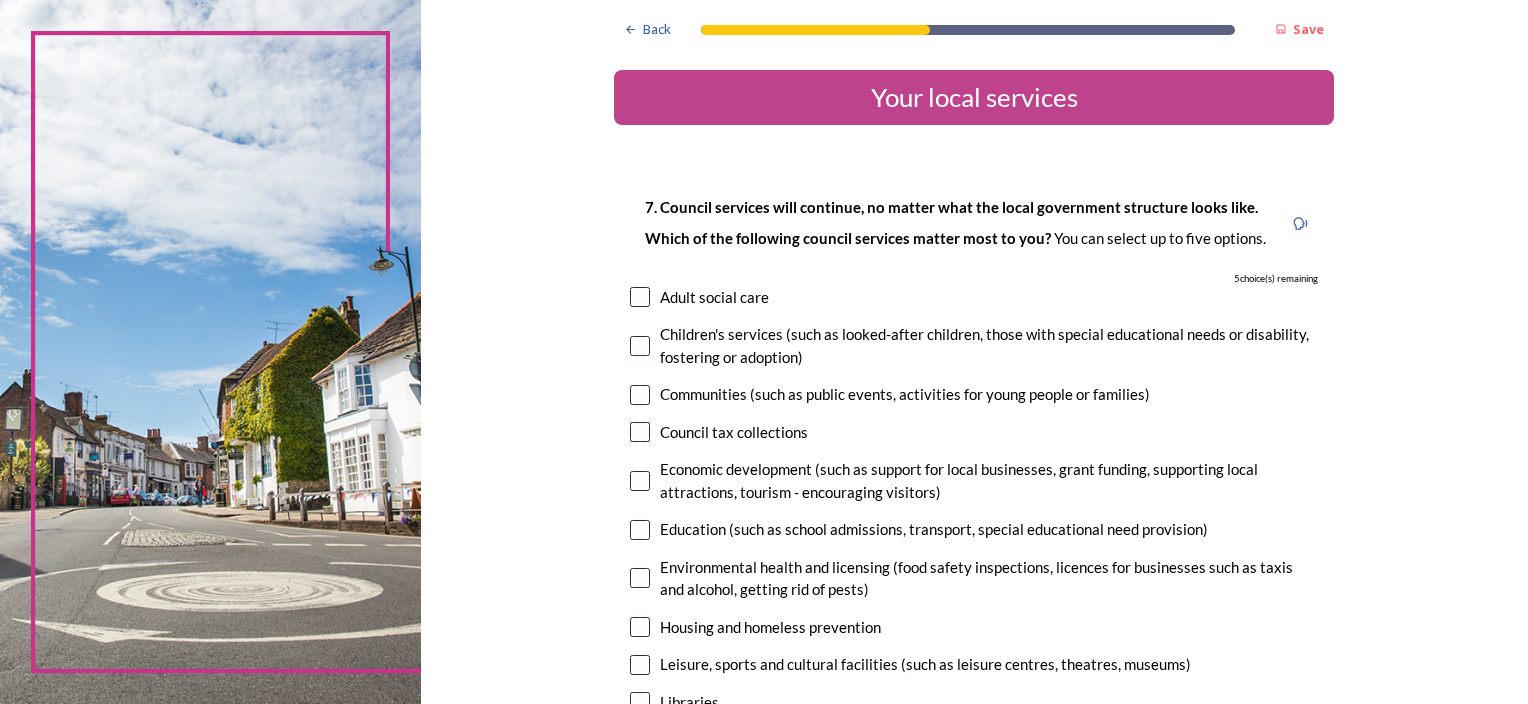 click at bounding box center (640, 395) 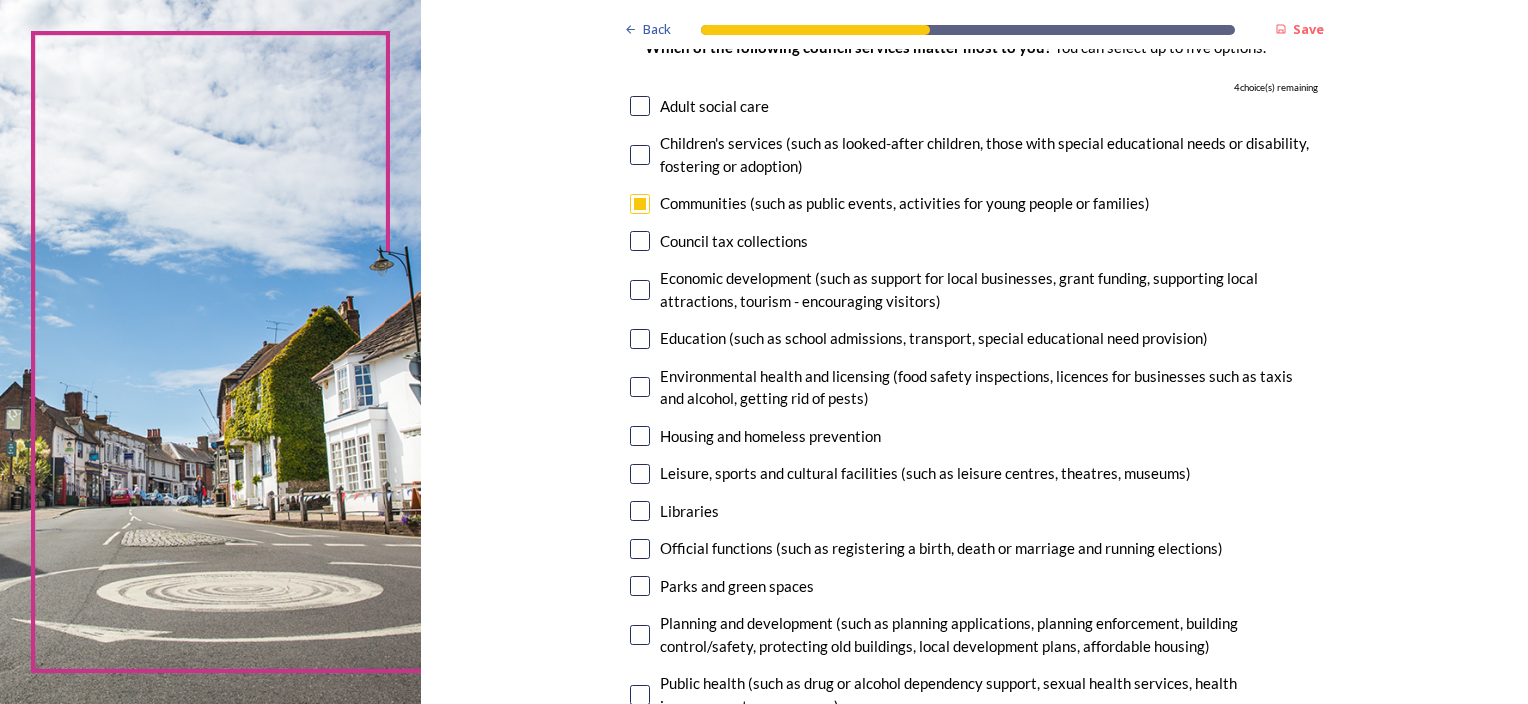 scroll, scrollTop: 200, scrollLeft: 0, axis: vertical 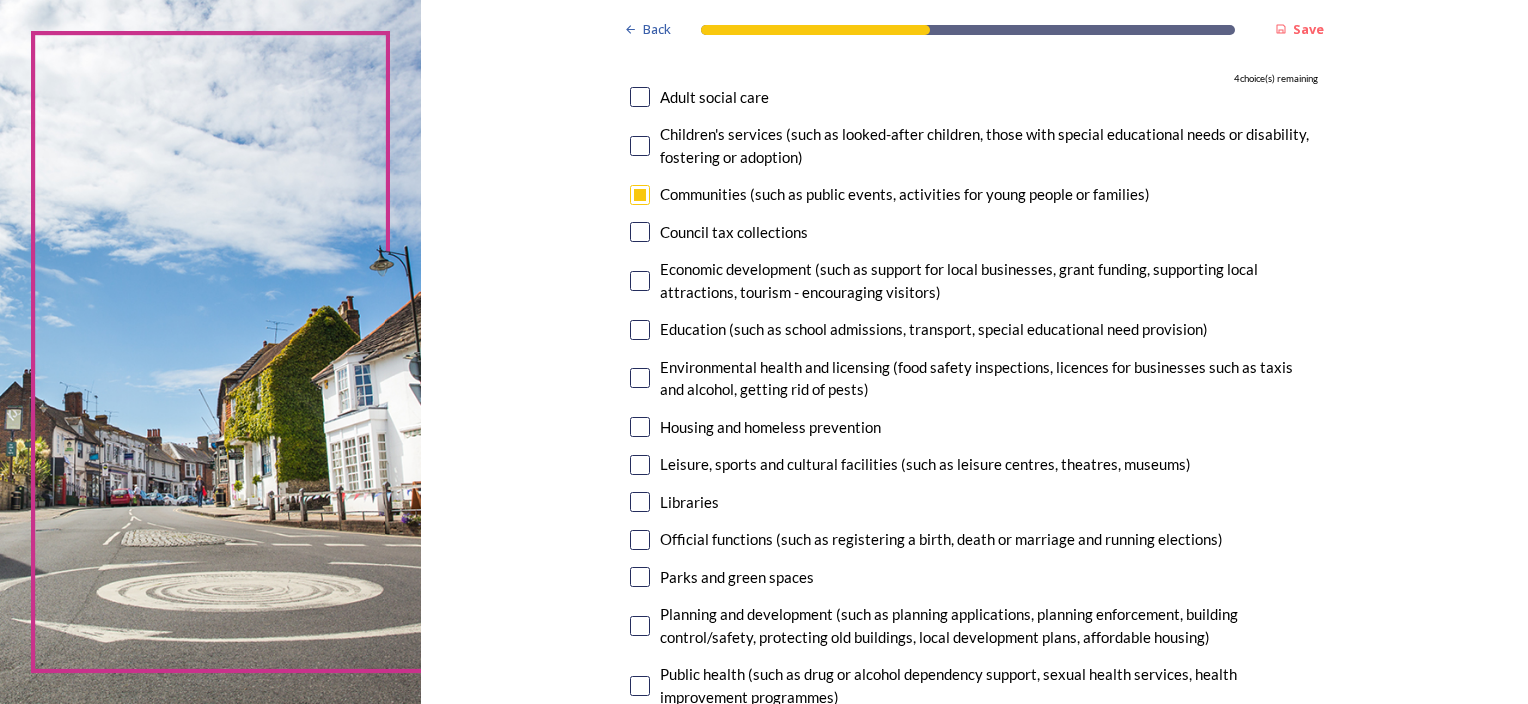 click at bounding box center [640, 330] 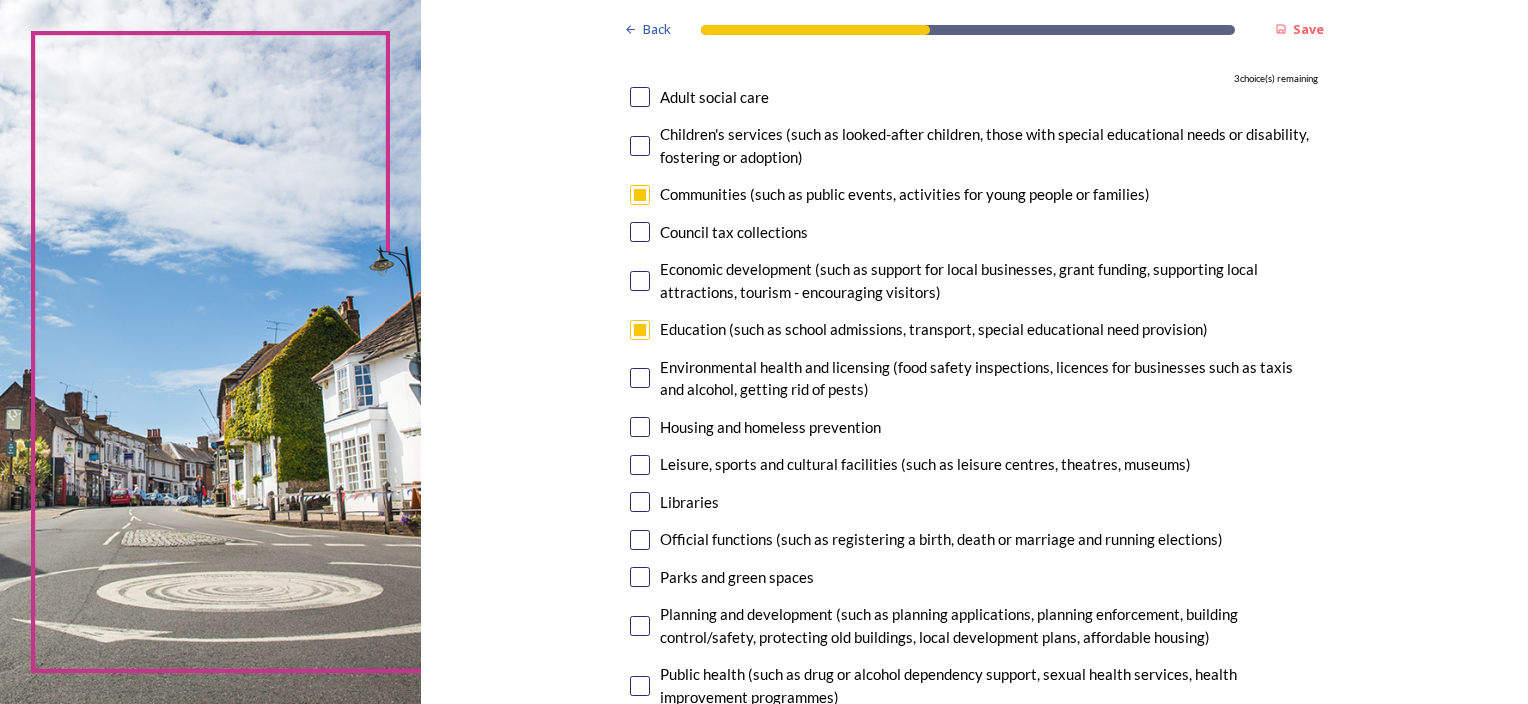 click at bounding box center (640, 465) 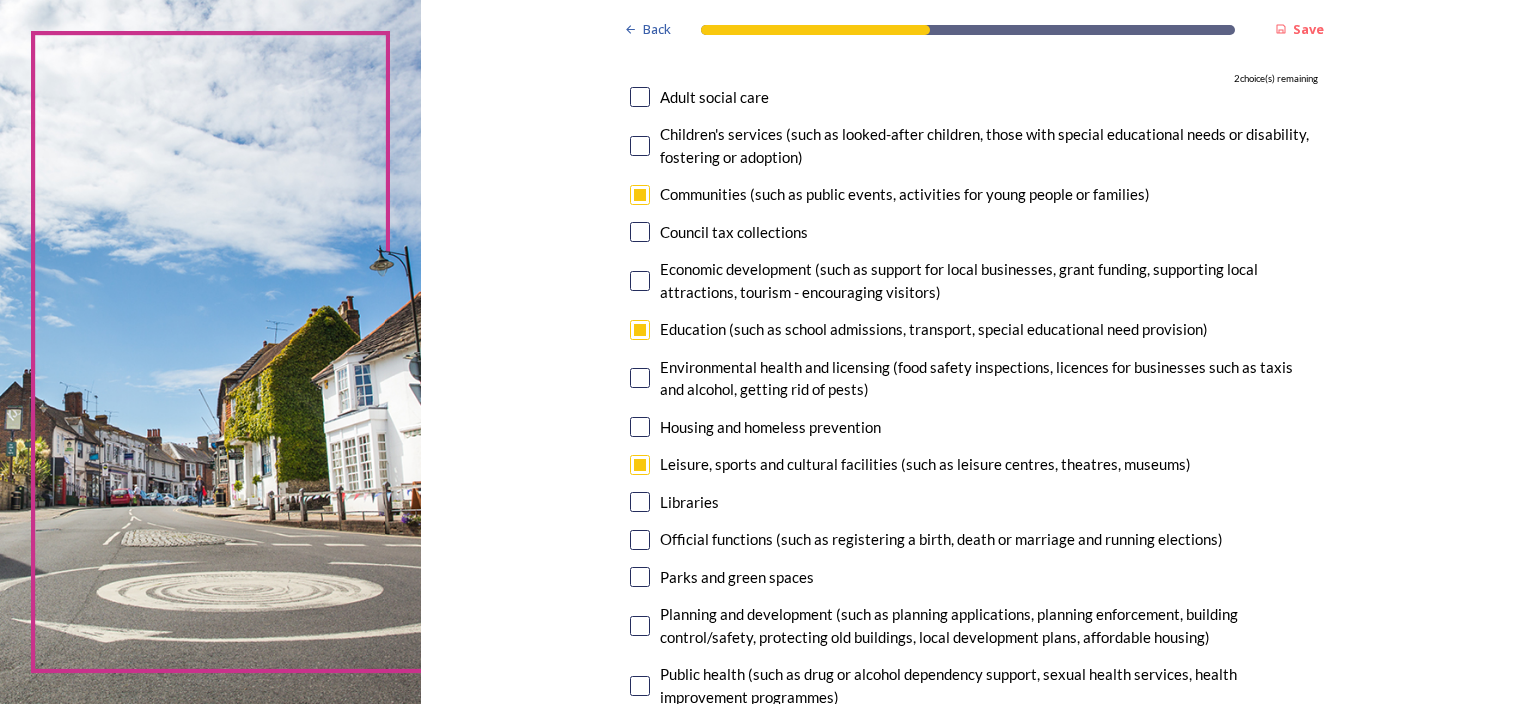 click at bounding box center (640, 502) 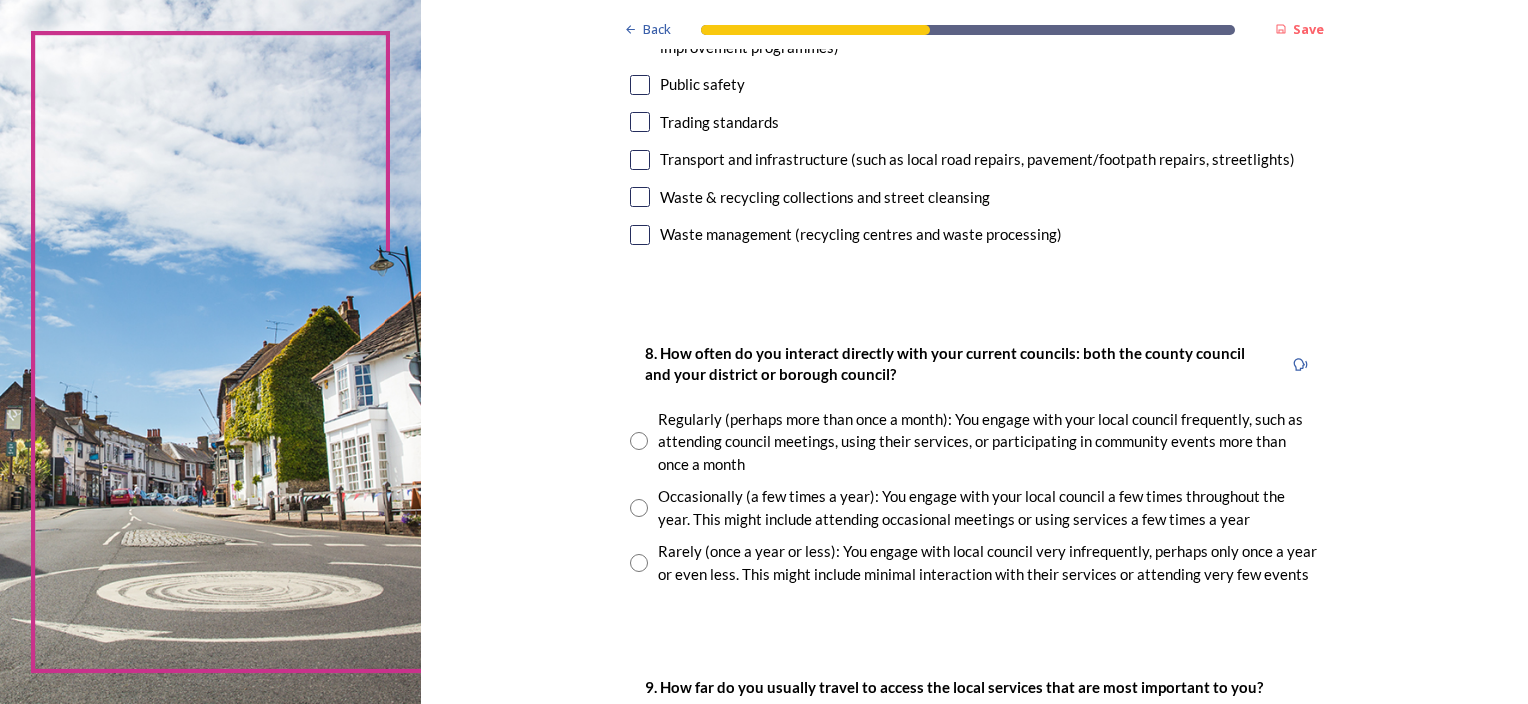 scroll, scrollTop: 900, scrollLeft: 0, axis: vertical 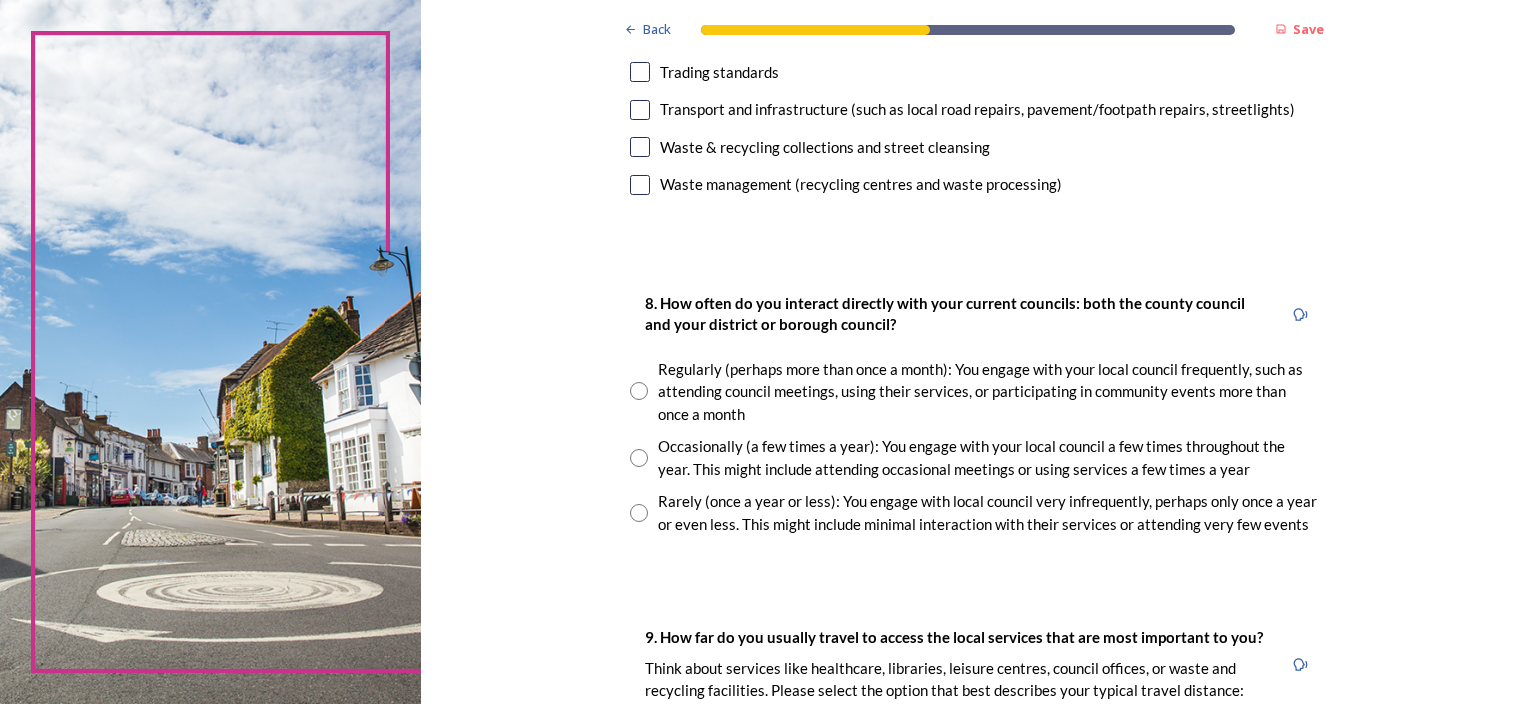 click at bounding box center [639, 513] 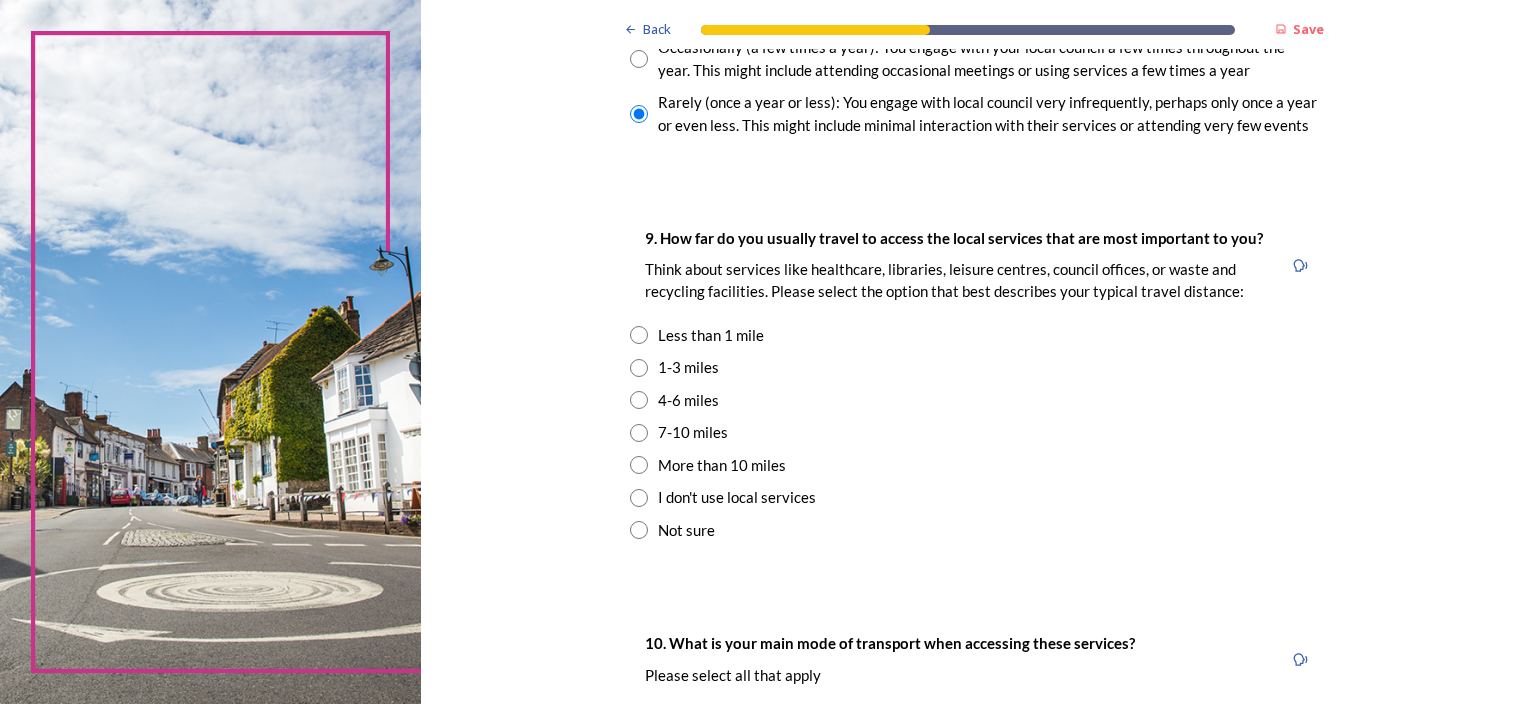 scroll, scrollTop: 1300, scrollLeft: 0, axis: vertical 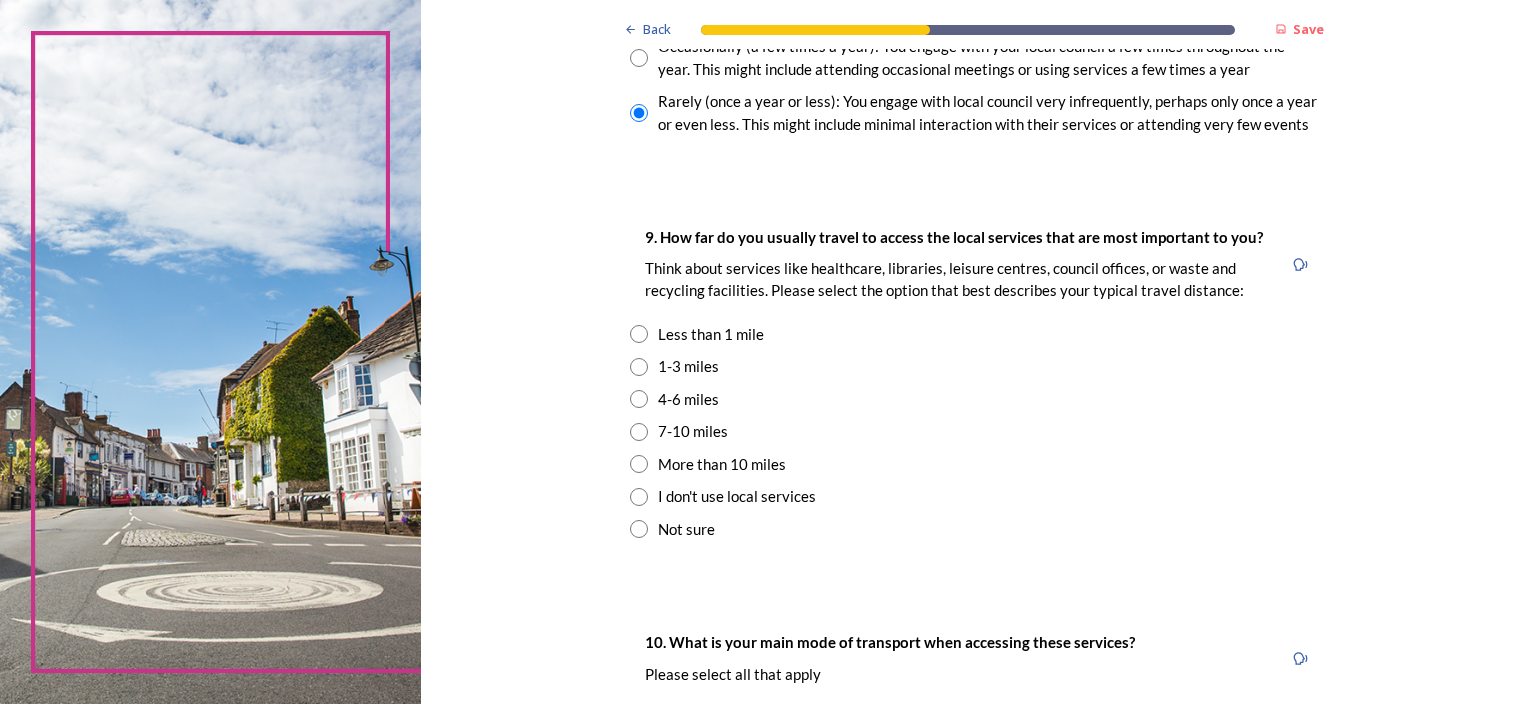 click at bounding box center [639, 432] 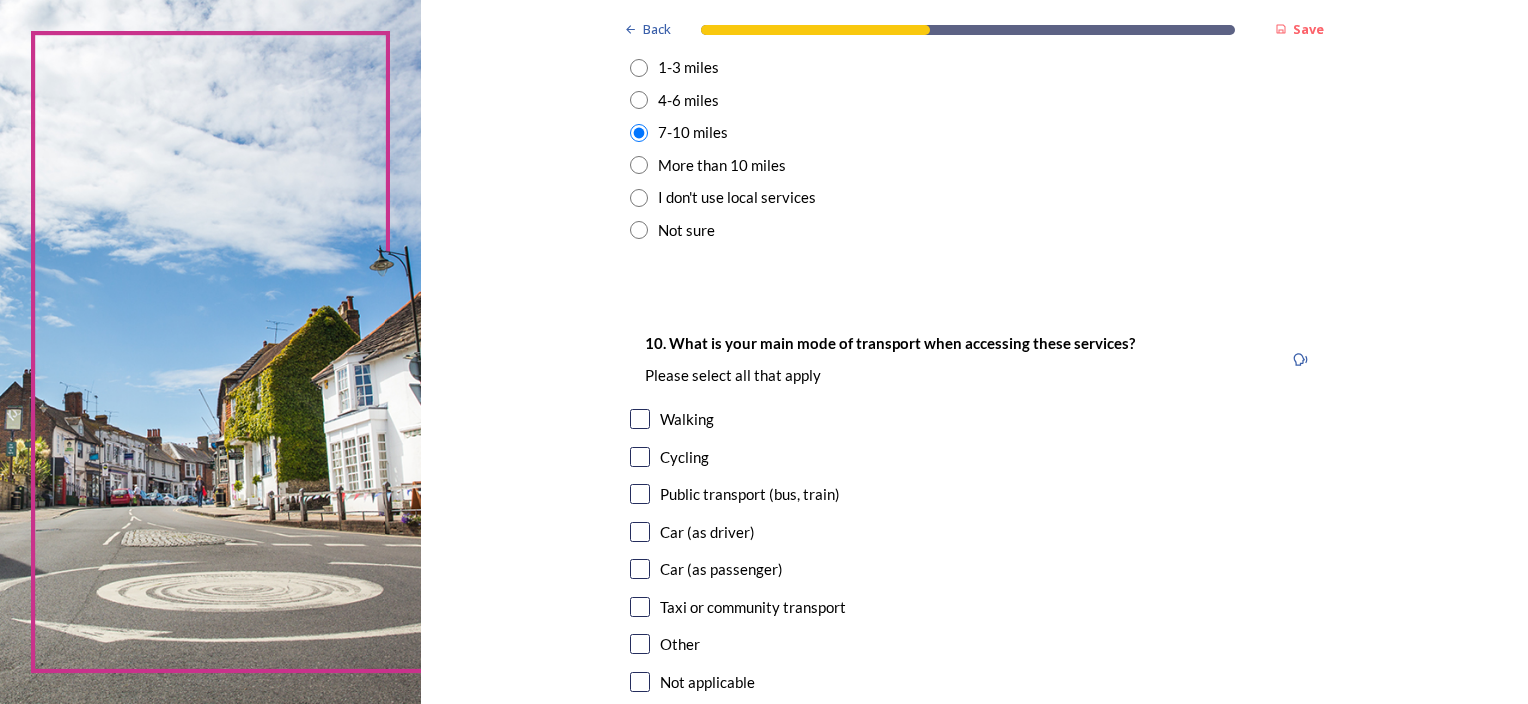 scroll, scrollTop: 1600, scrollLeft: 0, axis: vertical 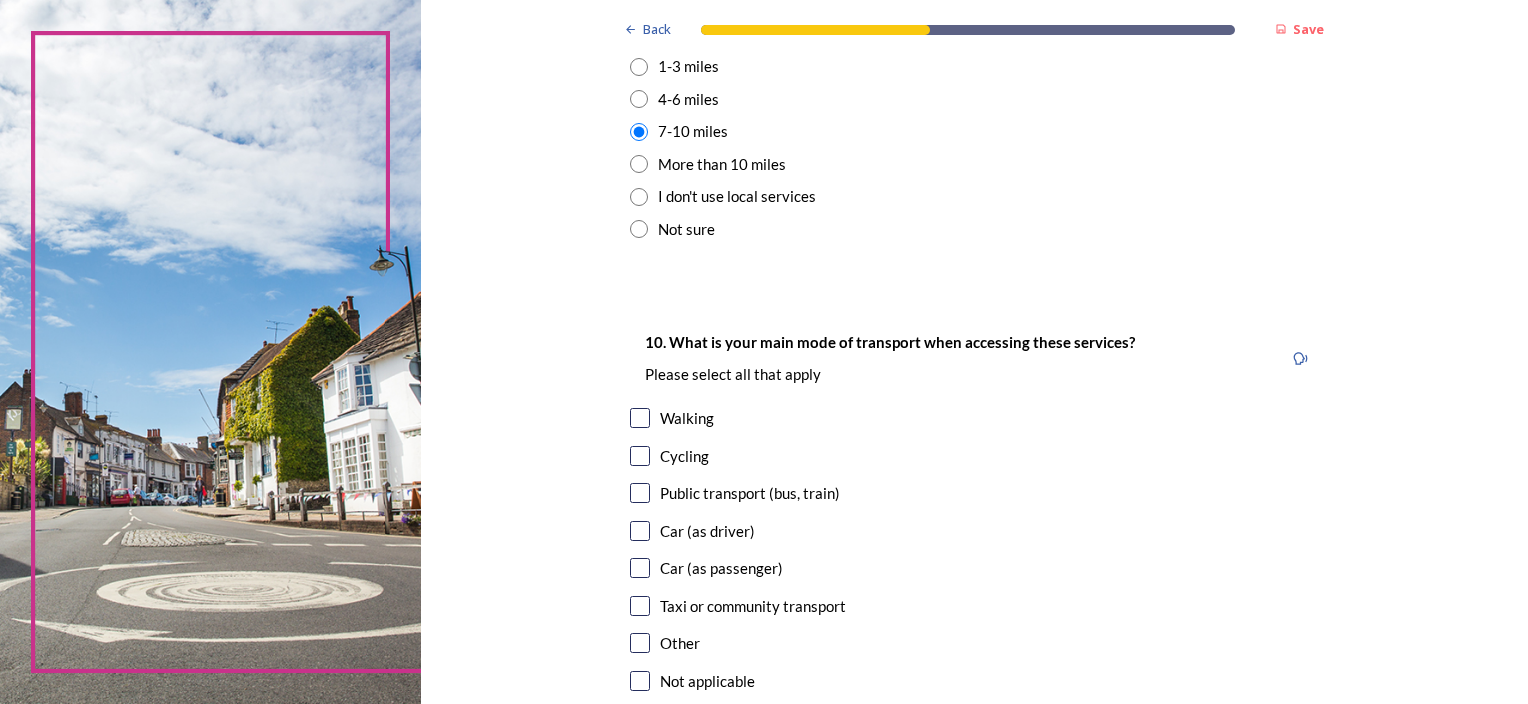 click at bounding box center [640, 531] 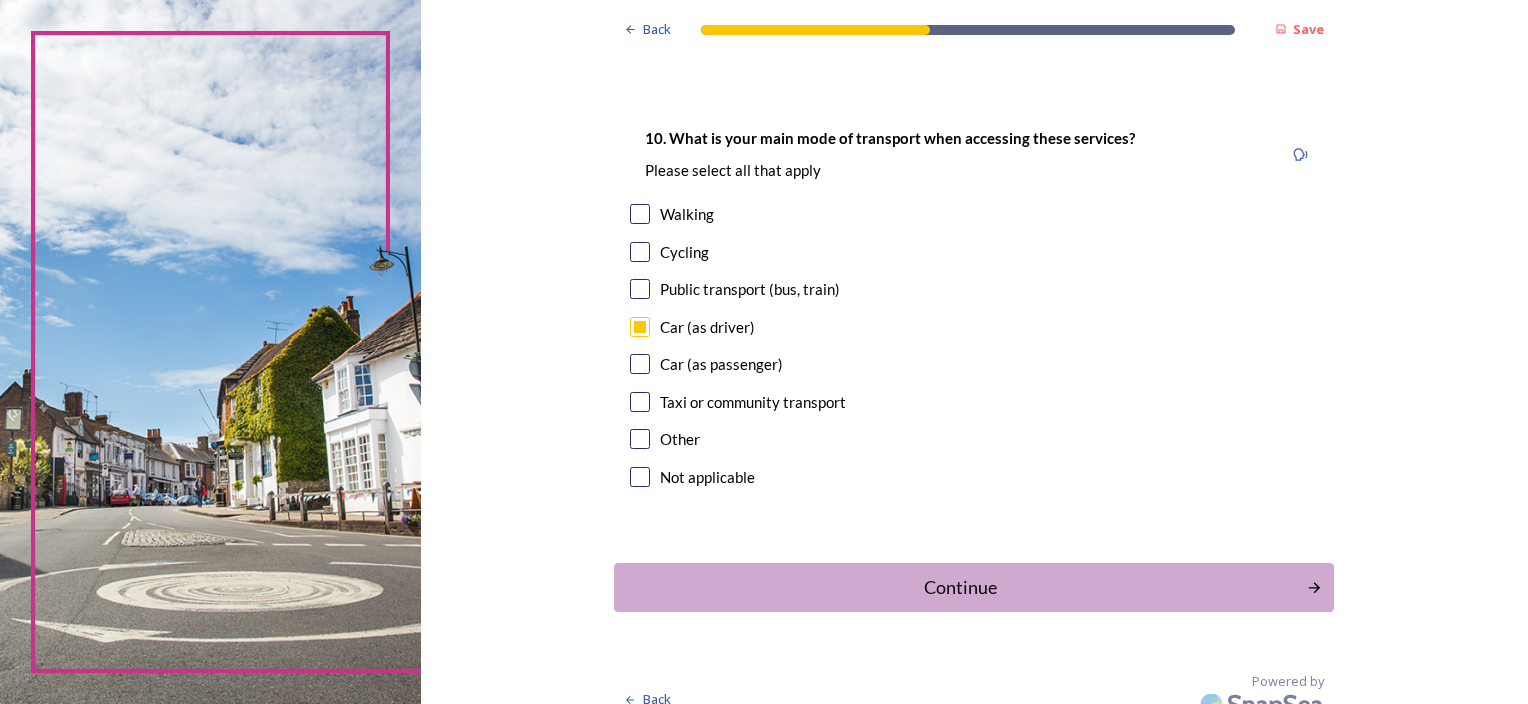 scroll, scrollTop: 1828, scrollLeft: 0, axis: vertical 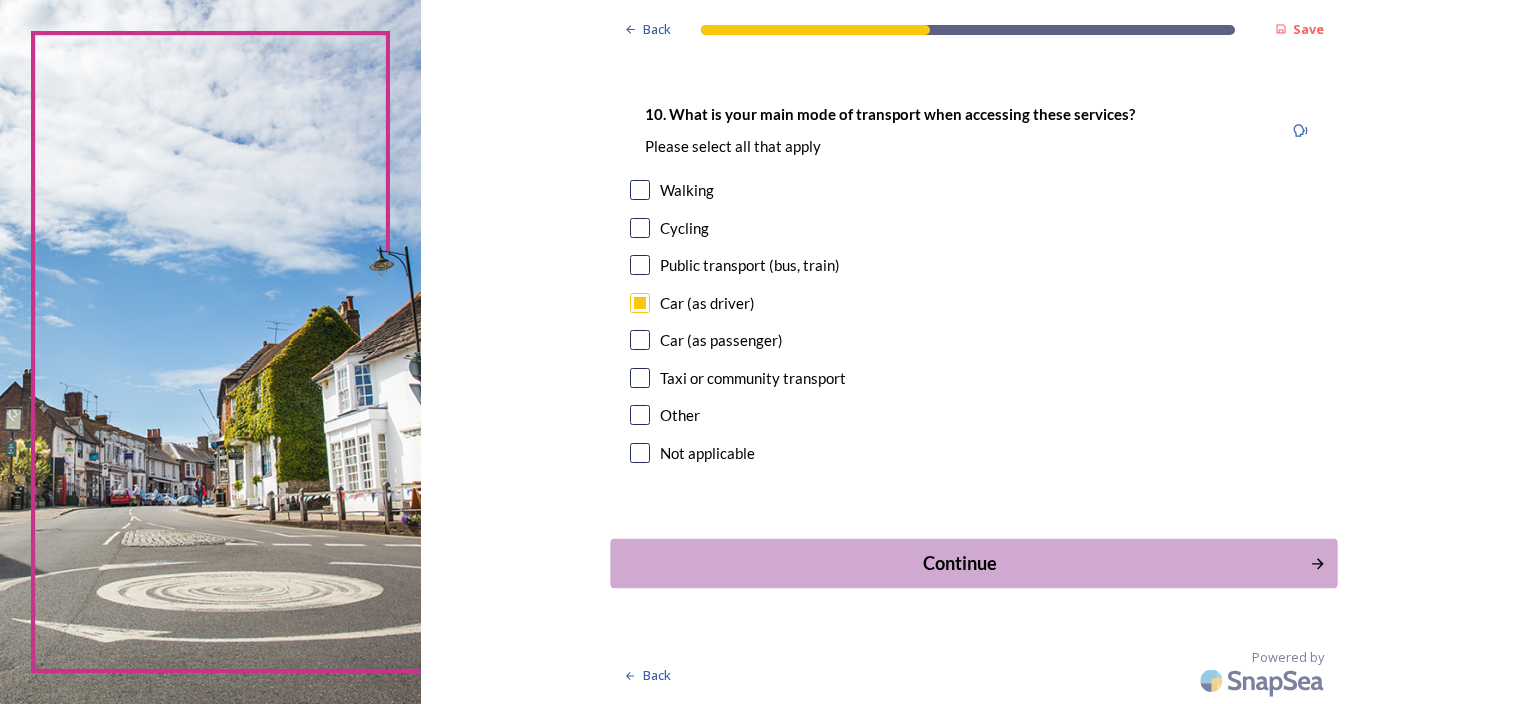 click on "Continue" at bounding box center [960, 563] 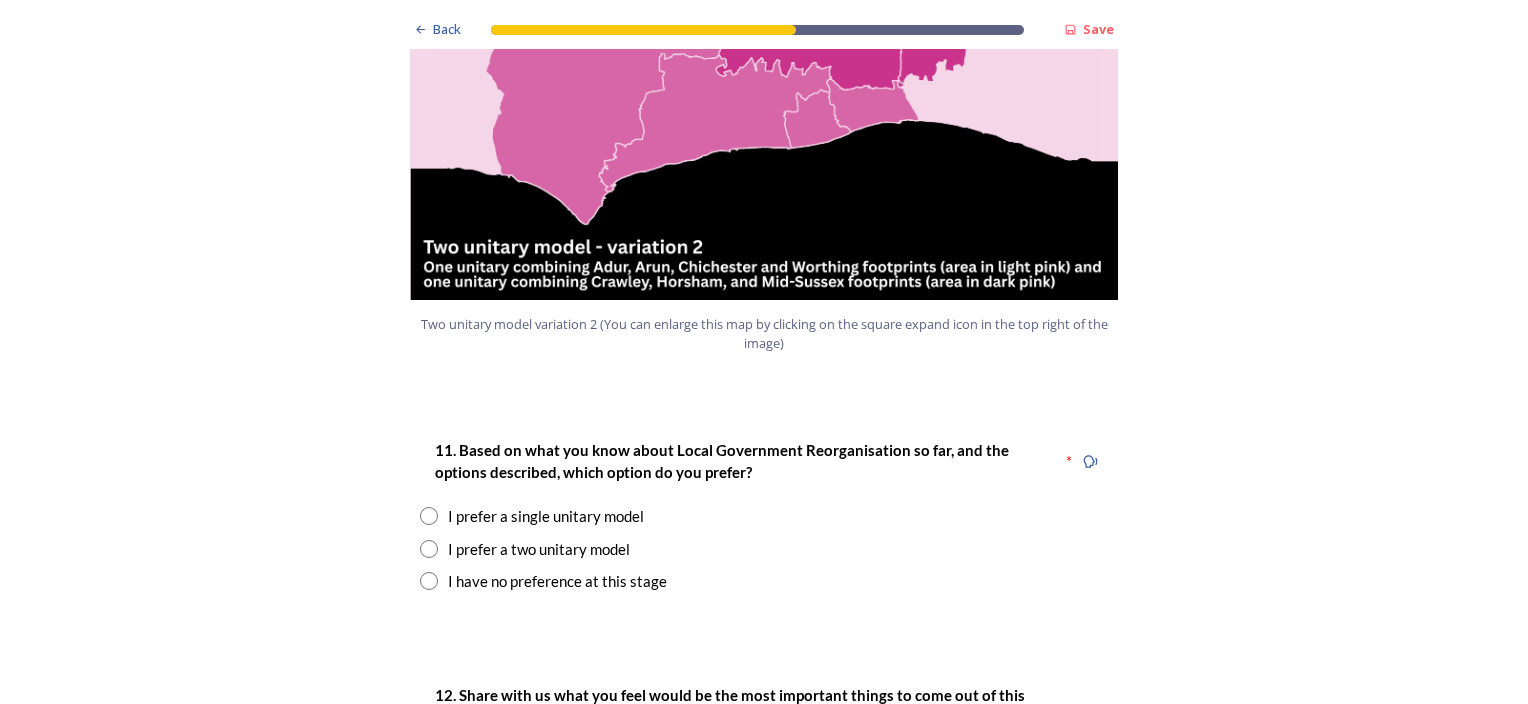 scroll, scrollTop: 2400, scrollLeft: 0, axis: vertical 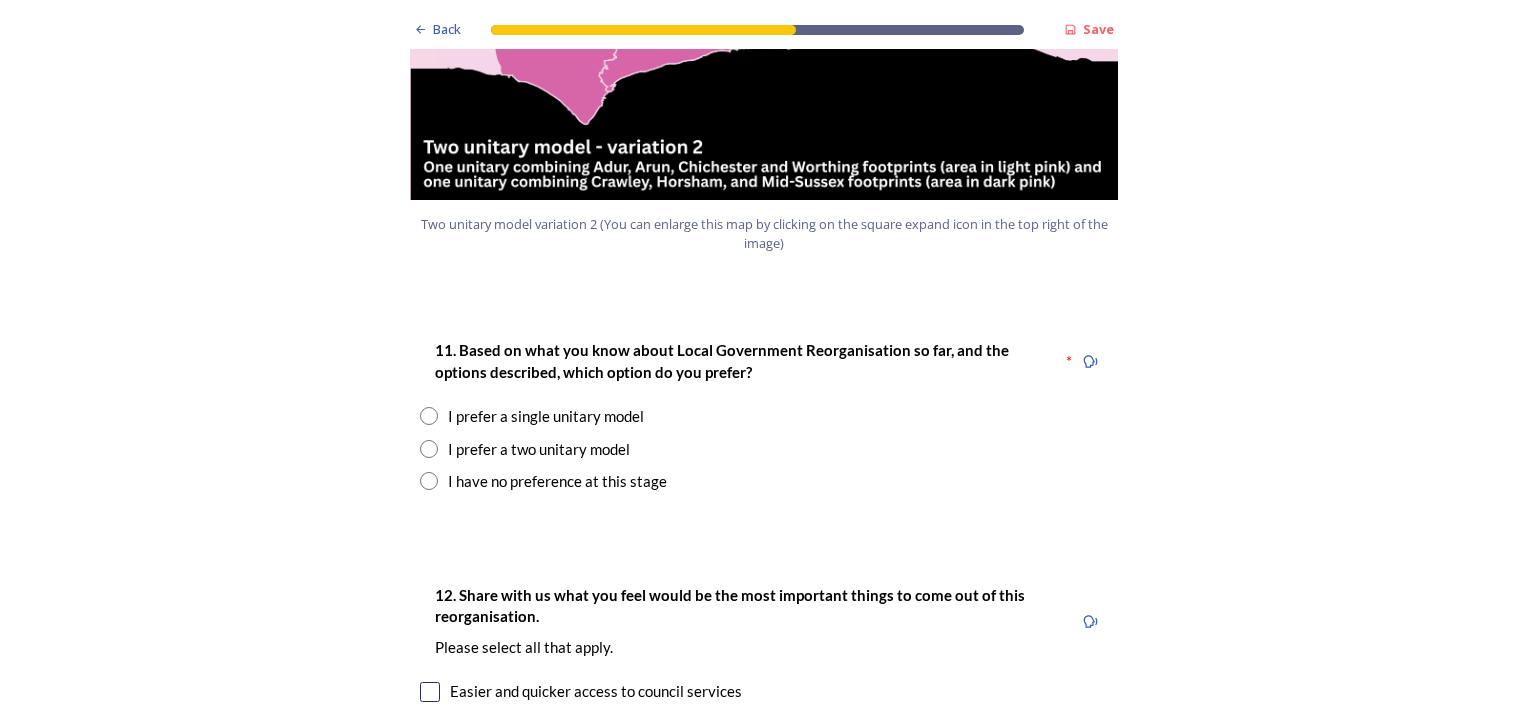 click at bounding box center (429, 481) 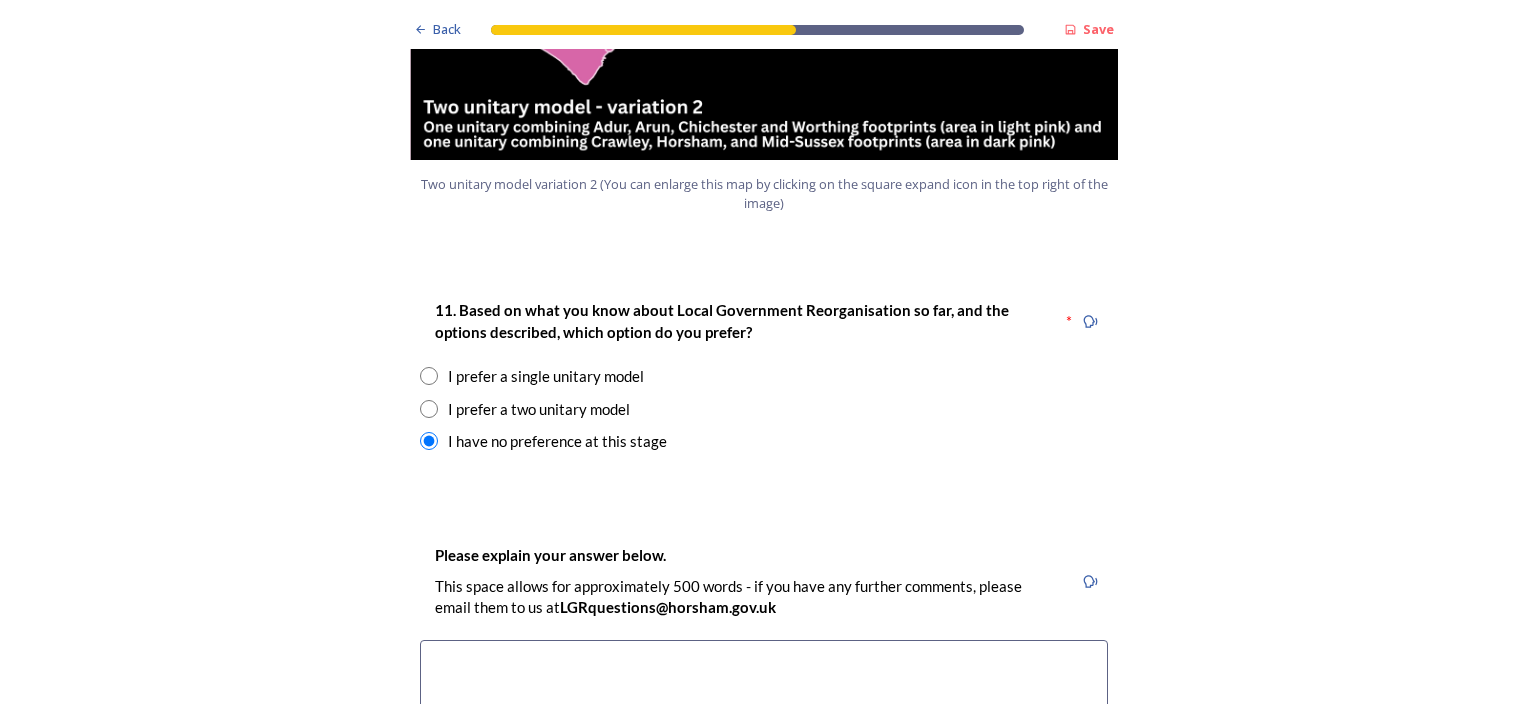 scroll, scrollTop: 2400, scrollLeft: 0, axis: vertical 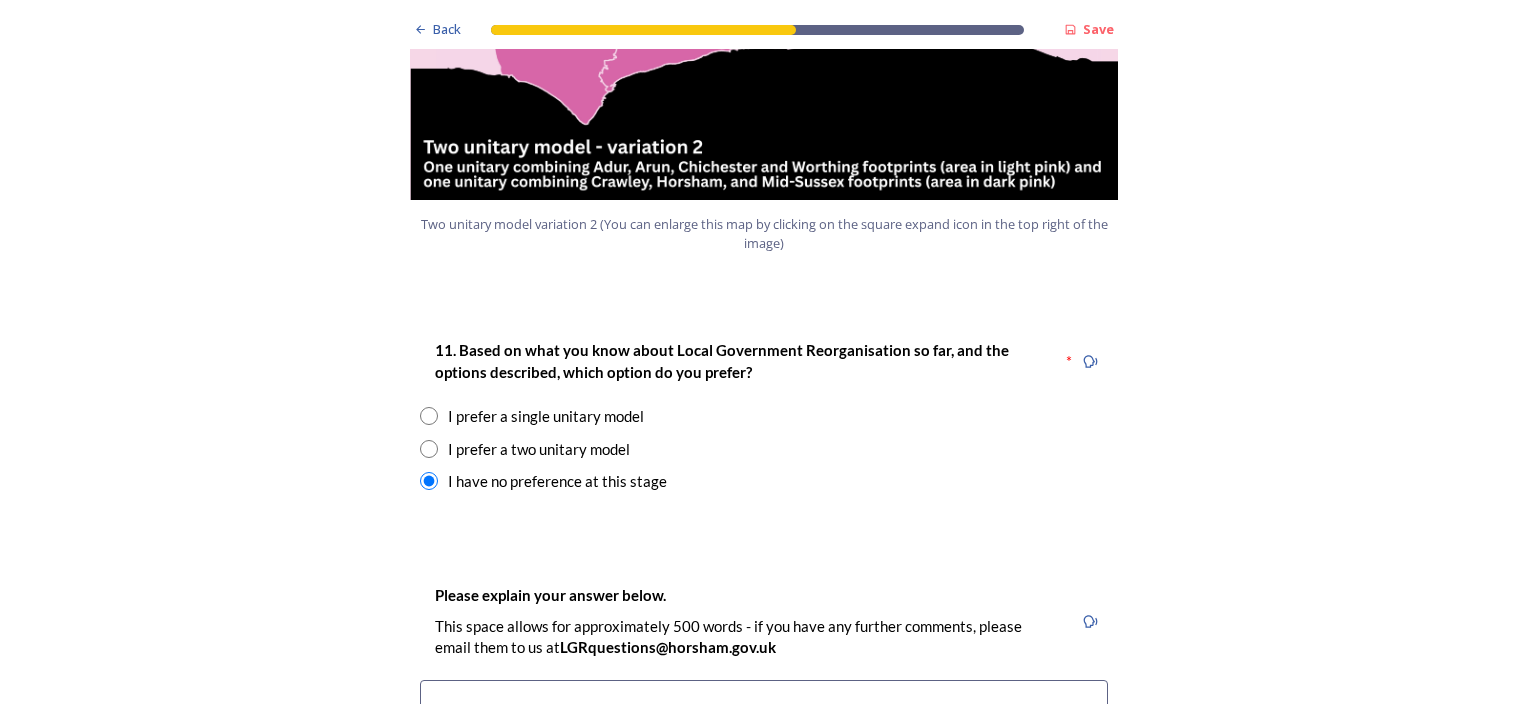 click at bounding box center (429, 449) 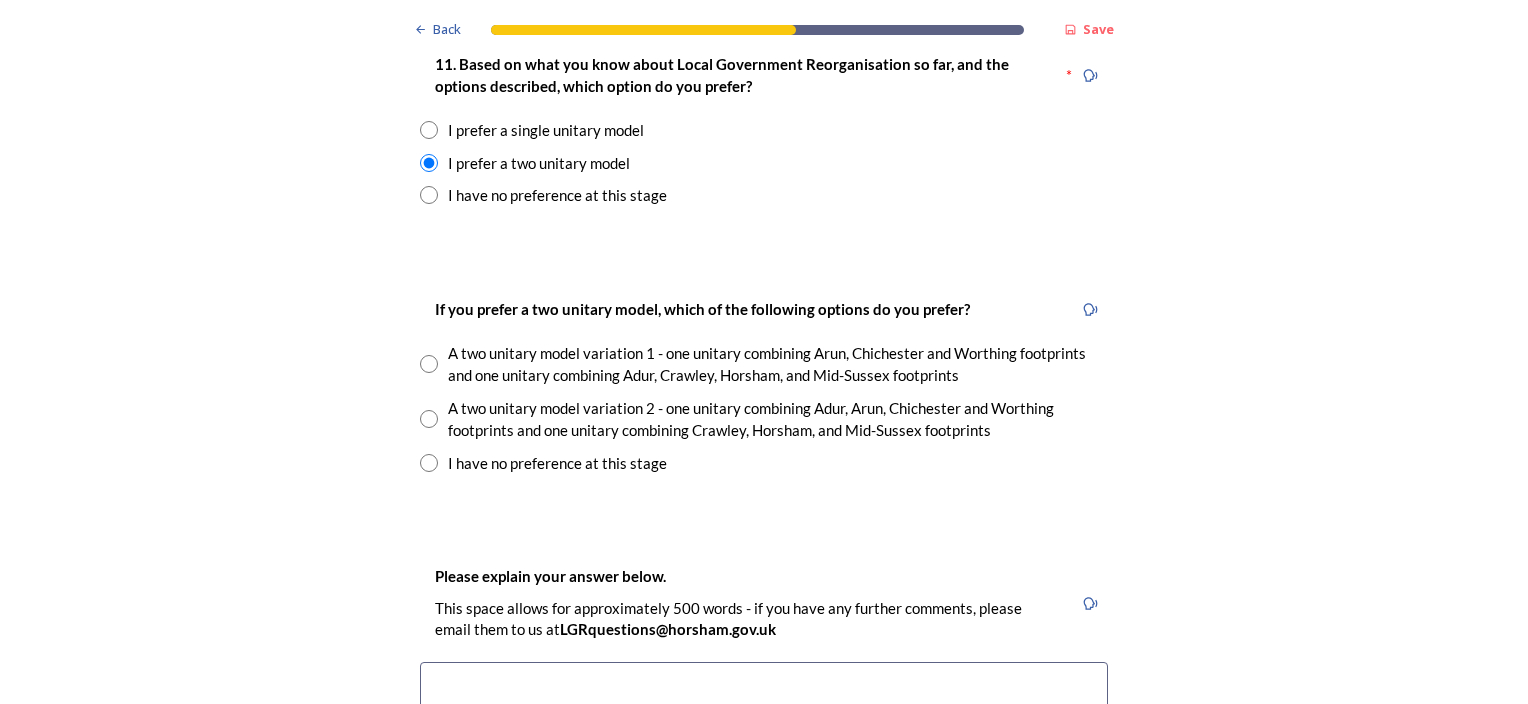 scroll, scrollTop: 2700, scrollLeft: 0, axis: vertical 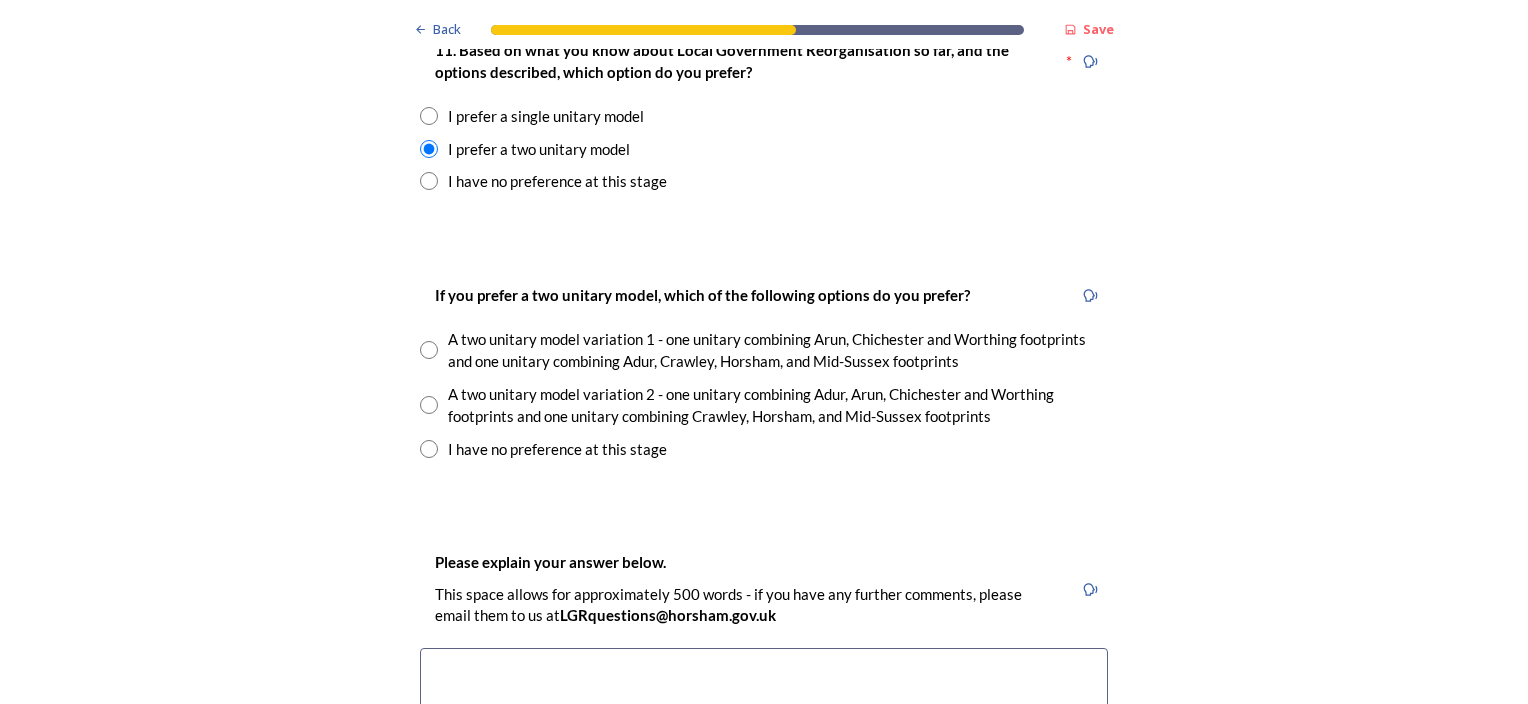 click at bounding box center [429, 350] 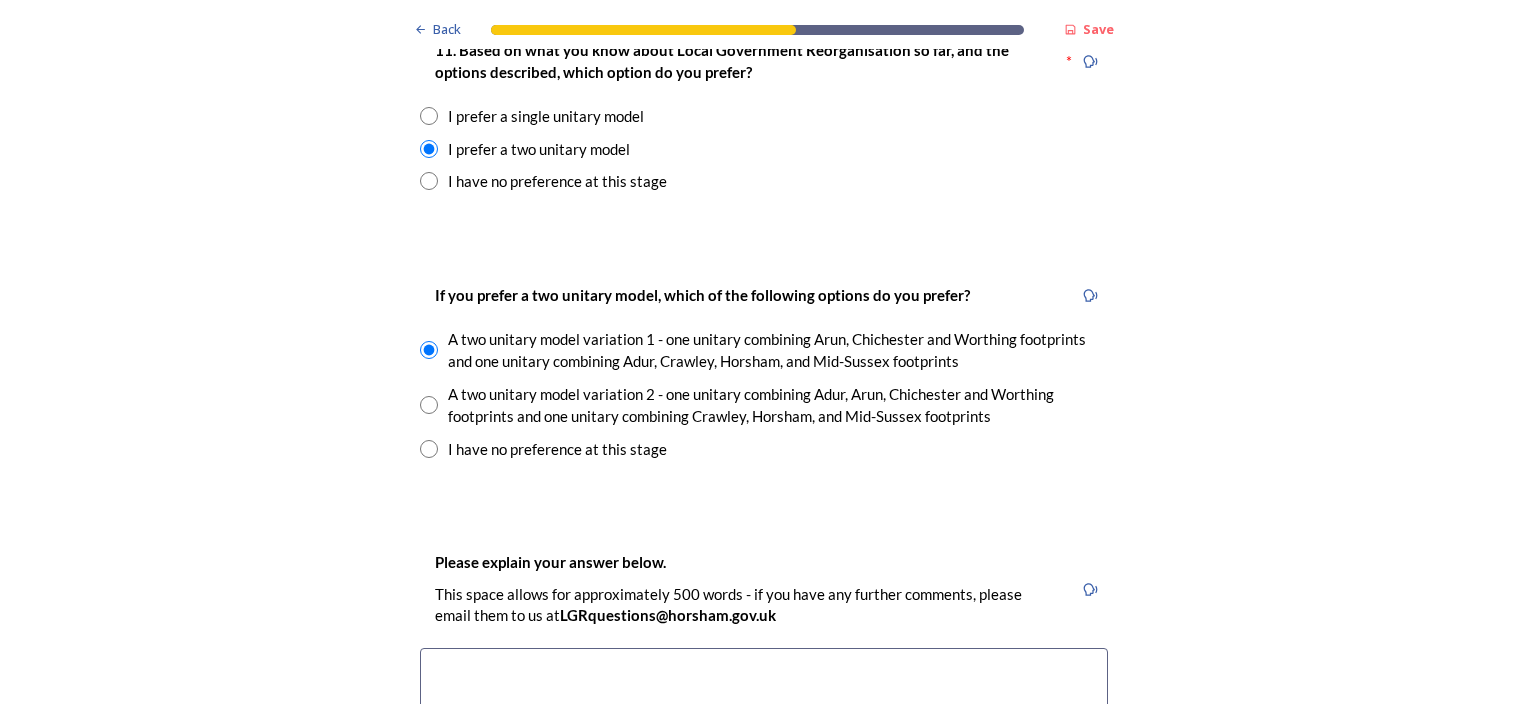 scroll, scrollTop: 2900, scrollLeft: 0, axis: vertical 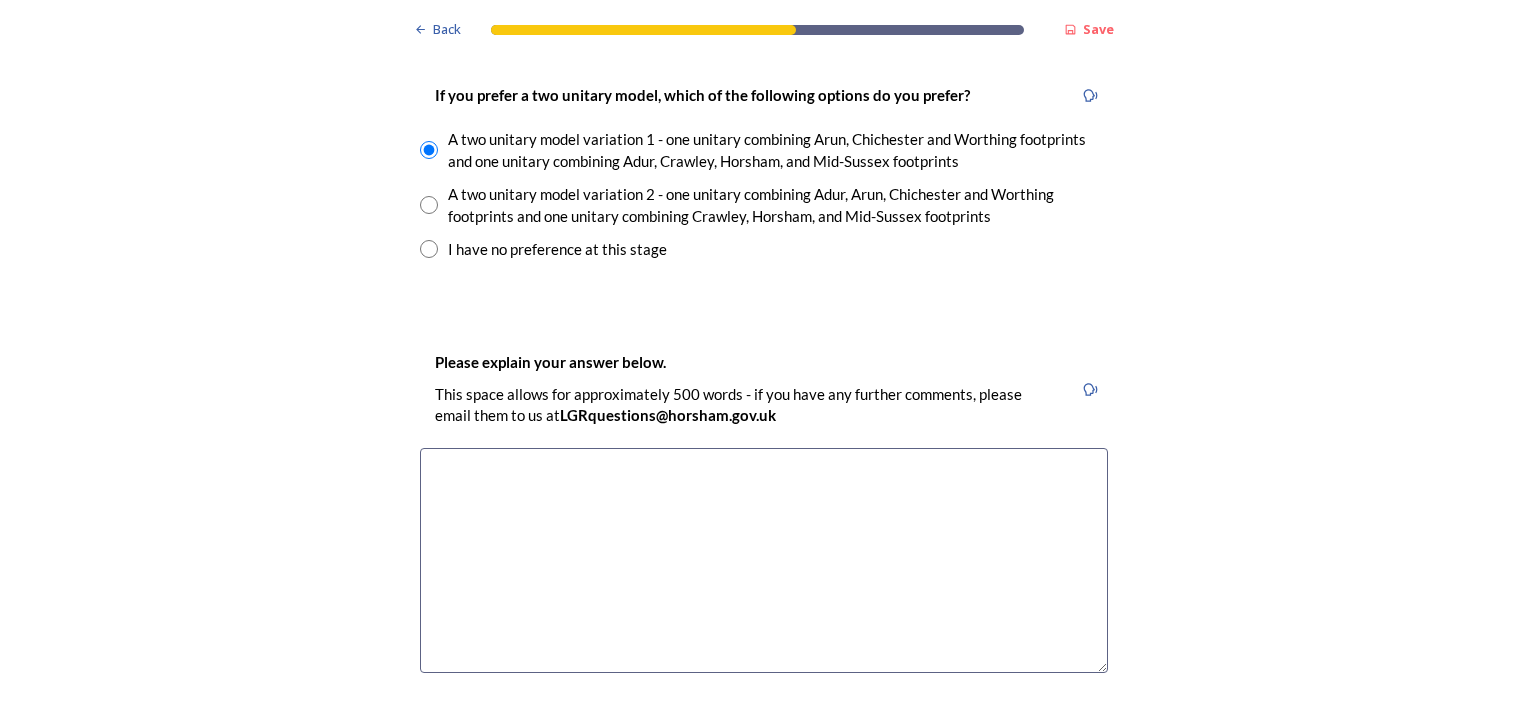 click at bounding box center [764, 560] 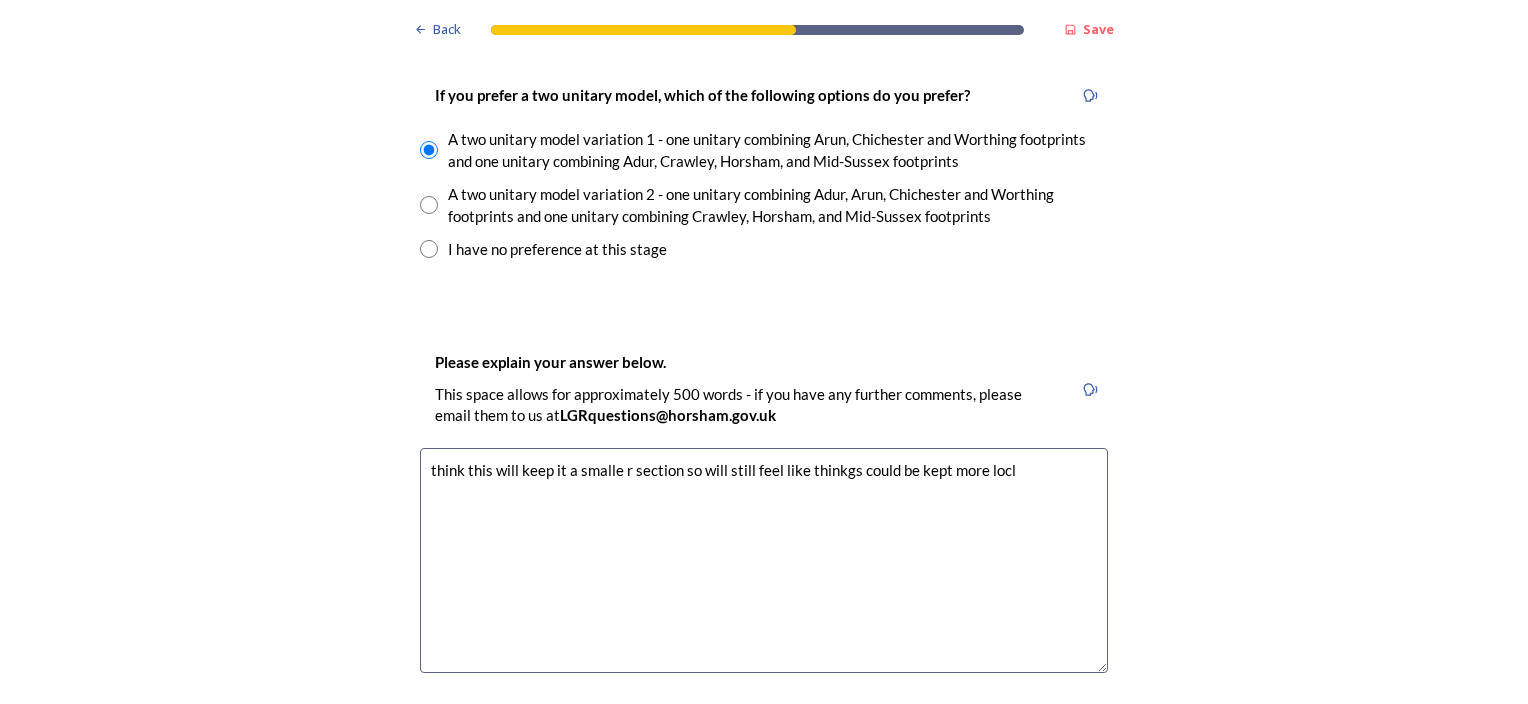 click on "think this will keep it a smalle r section so will still feel like thinkgs could be kept more locl" at bounding box center (764, 560) 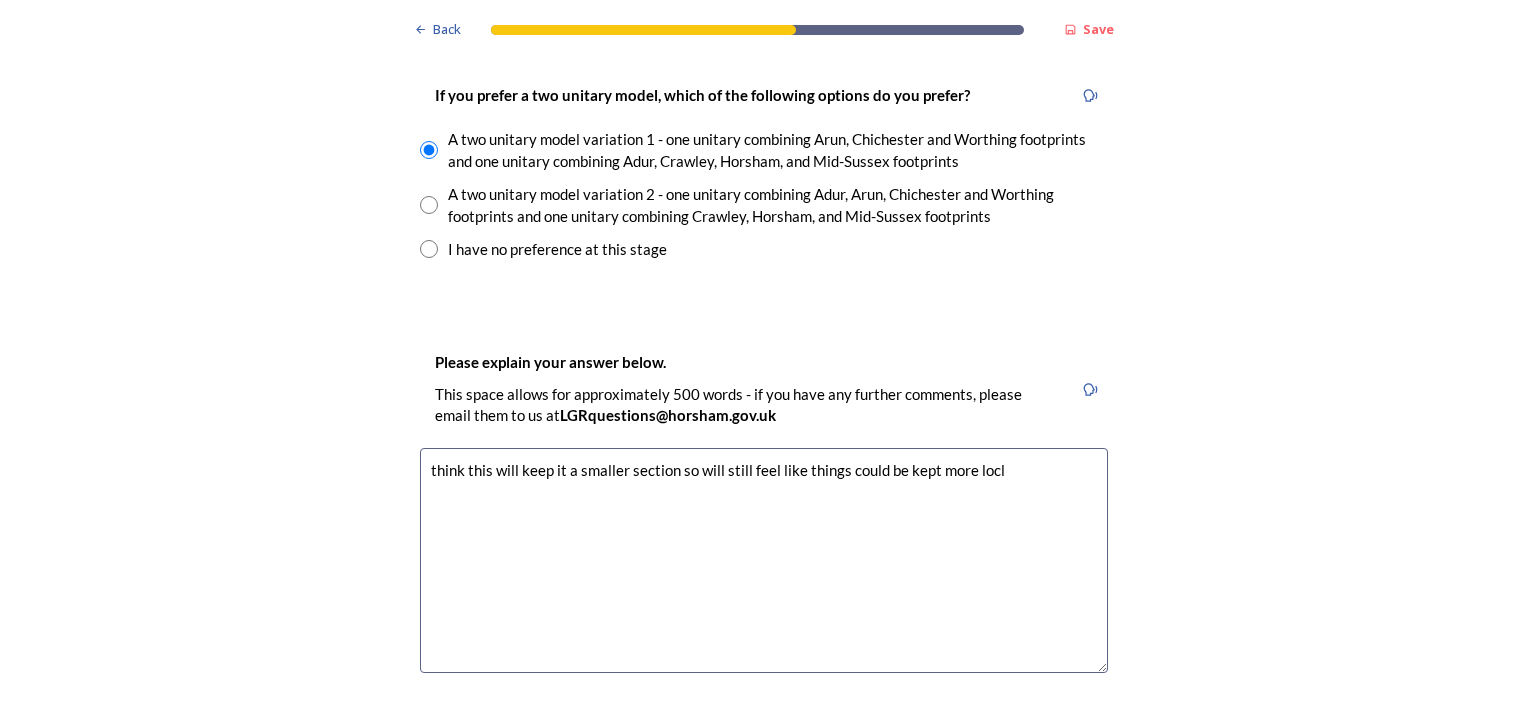 click on "think this will keep it a smaller section so will still feel like things could be kept more locl" at bounding box center (764, 560) 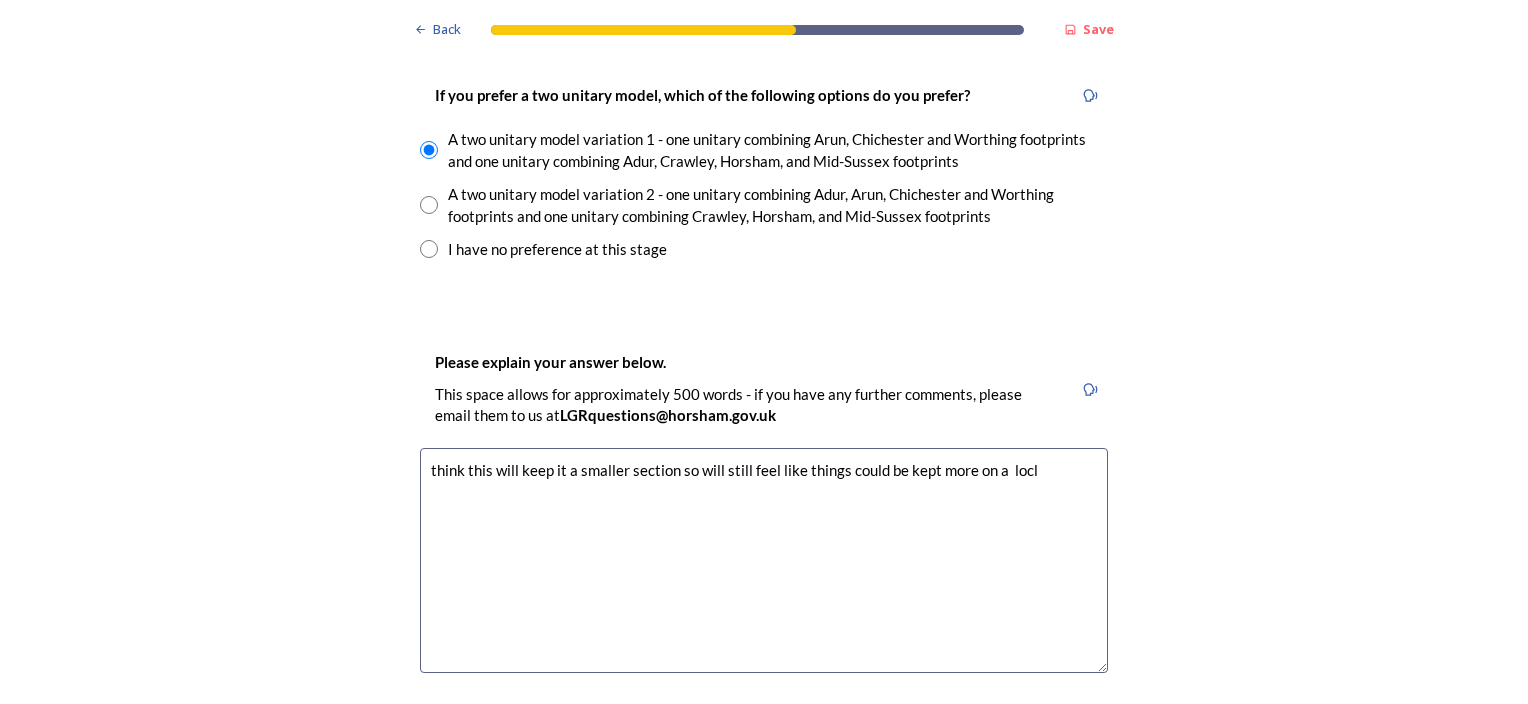 click on "think this will keep it a smaller section so will still feel like things could be kept more on a  locl" at bounding box center [764, 560] 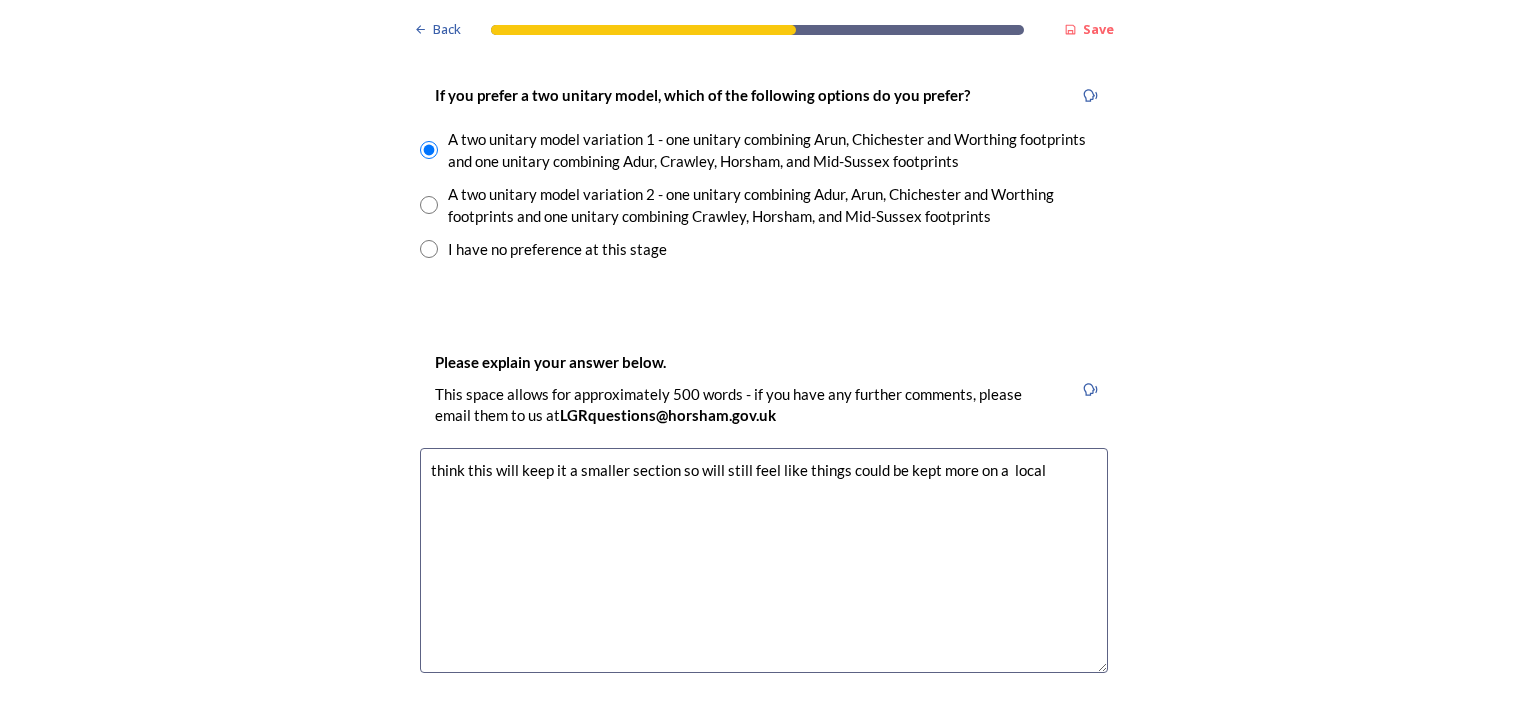click on "think this will keep it a smaller section so will still feel like things could be kept more on a  local" at bounding box center [764, 560] 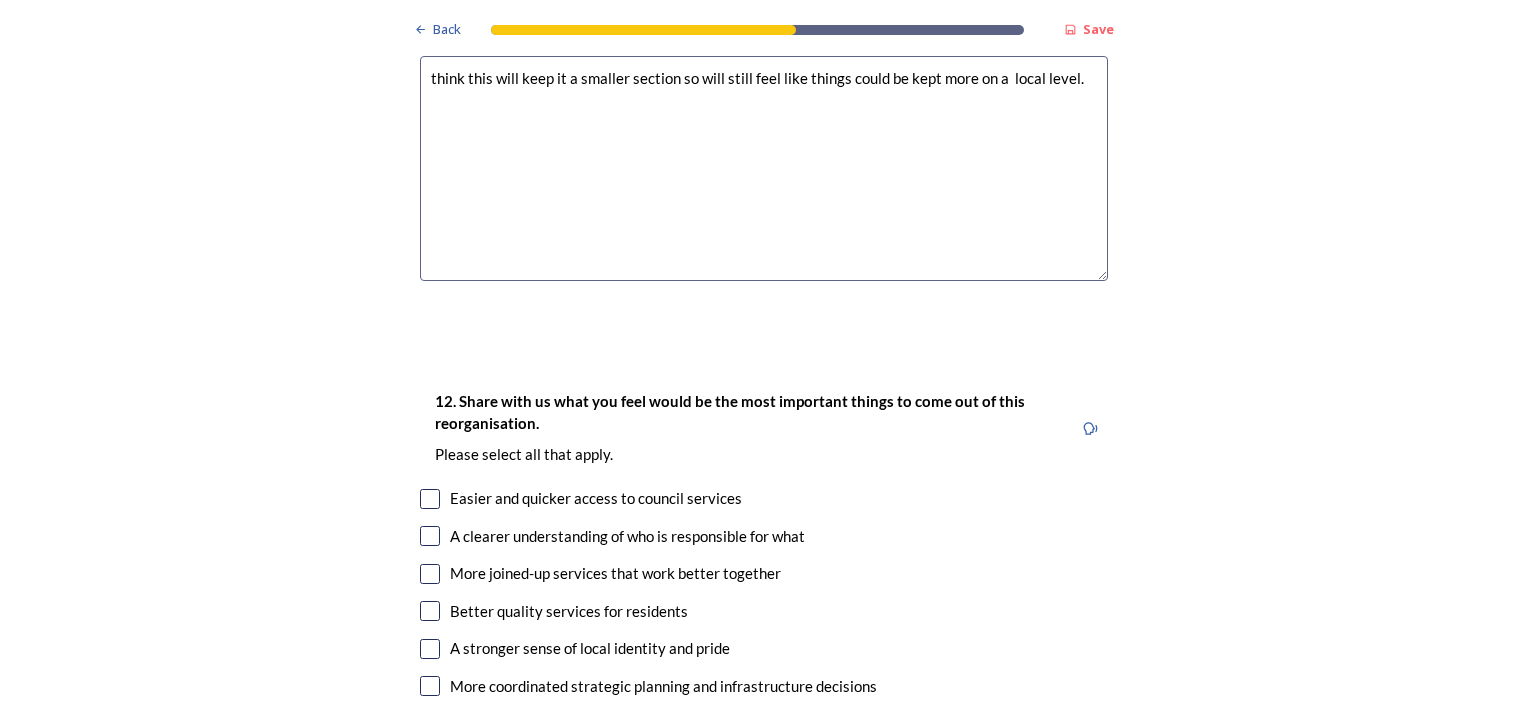 scroll, scrollTop: 3300, scrollLeft: 0, axis: vertical 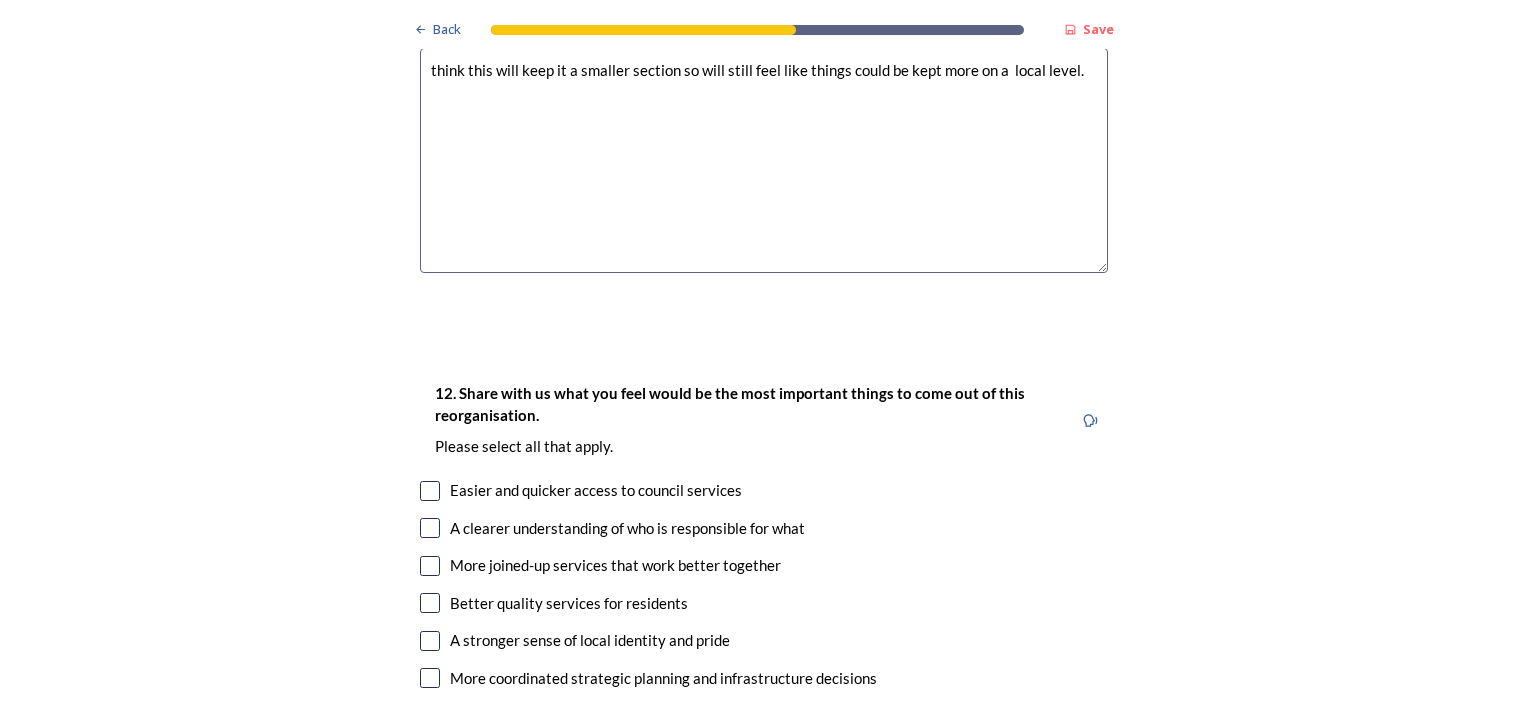type on "think this will keep it a smaller section so will still feel like things could be kept more on a  local level." 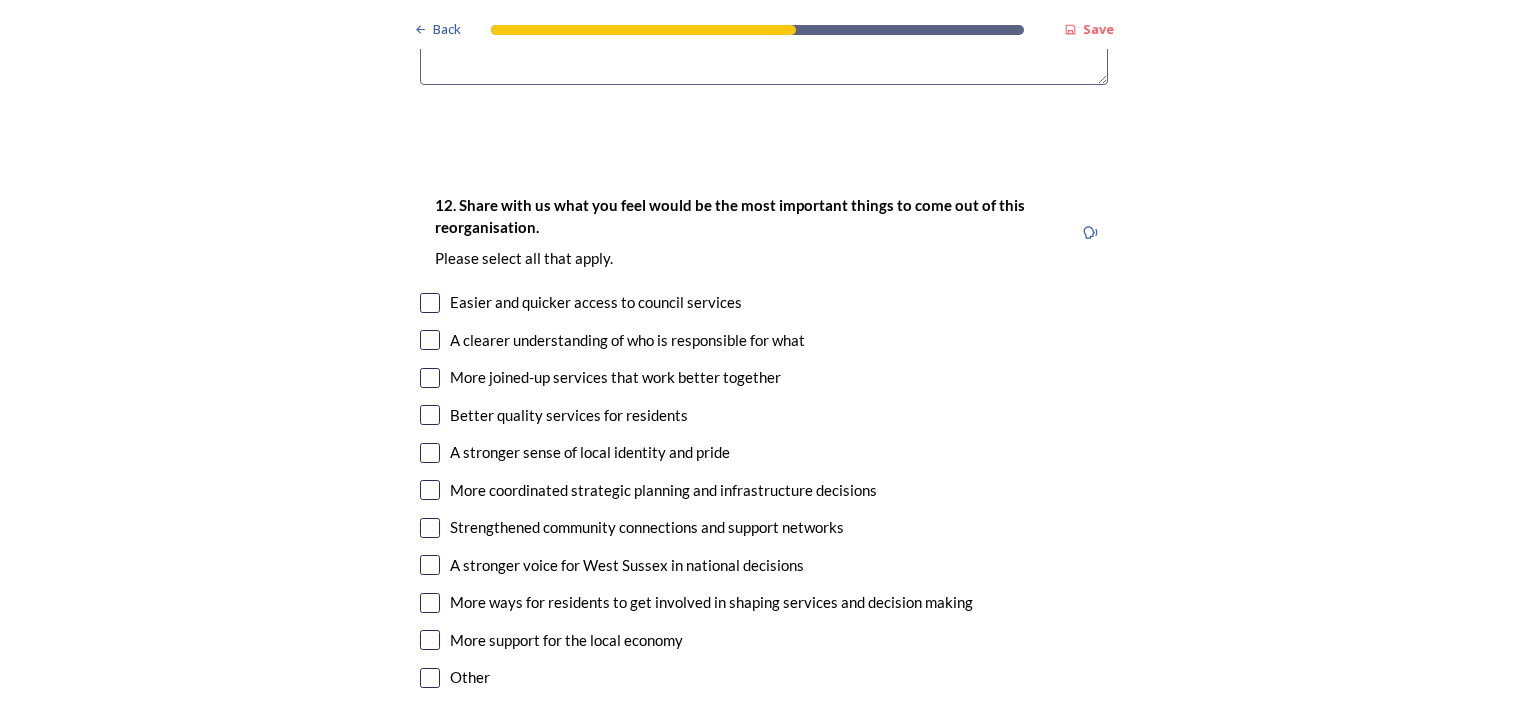 scroll, scrollTop: 3500, scrollLeft: 0, axis: vertical 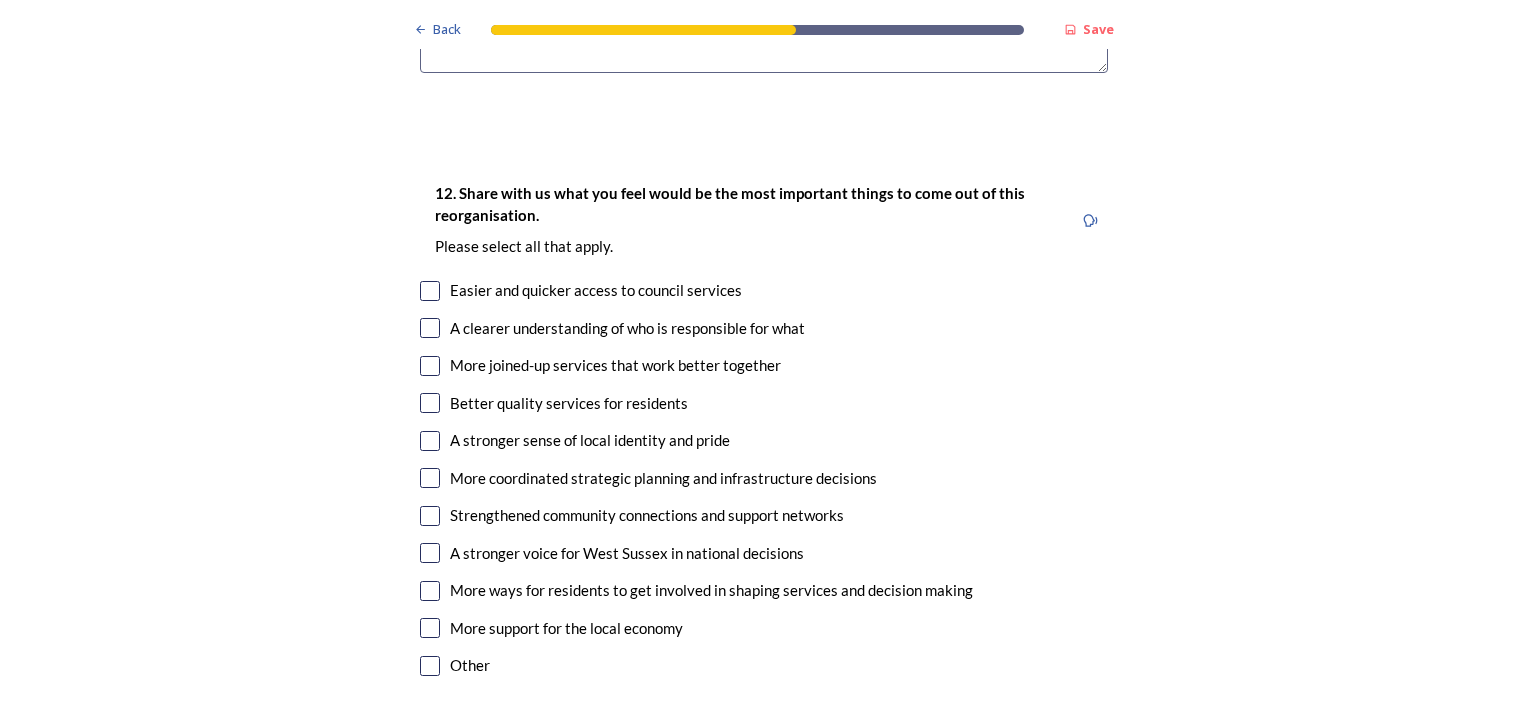 click at bounding box center (430, 291) 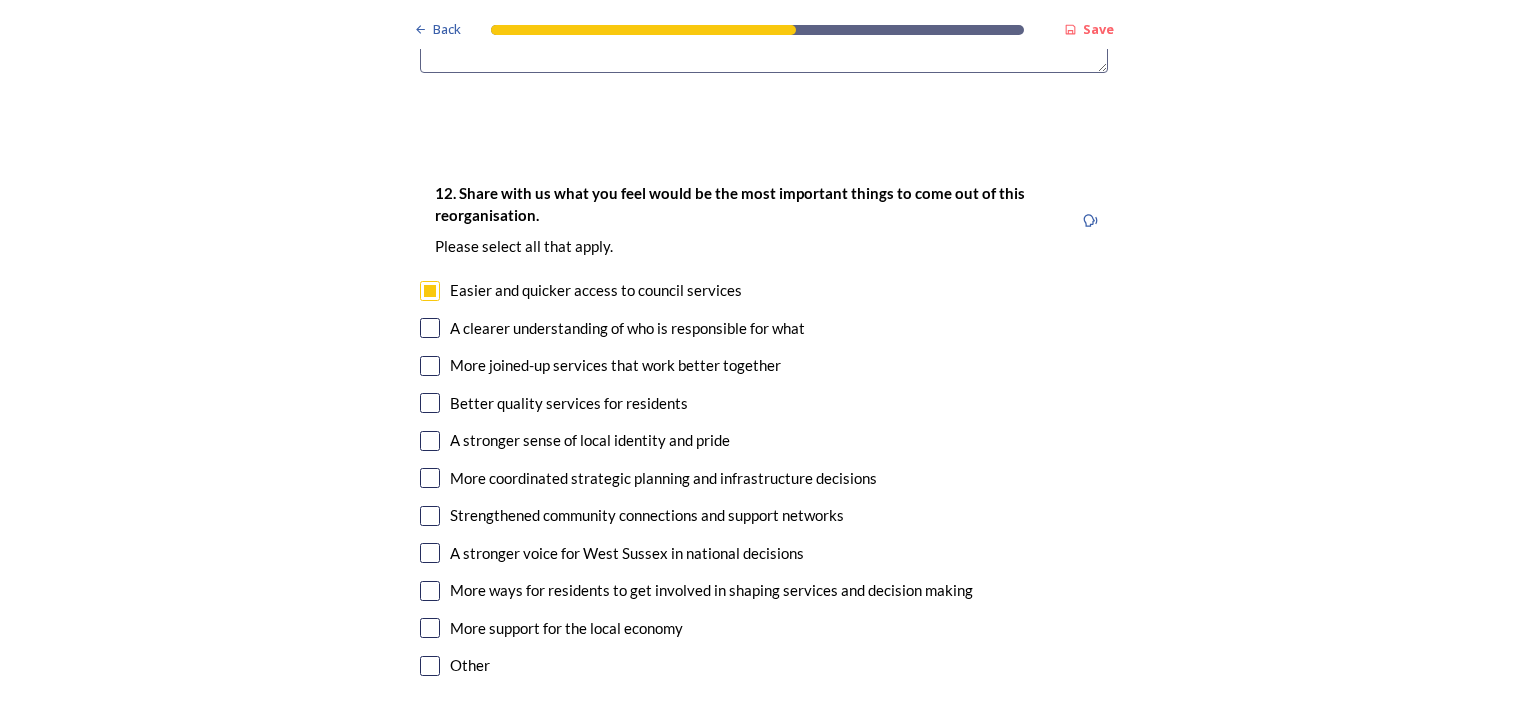 click at bounding box center (430, 328) 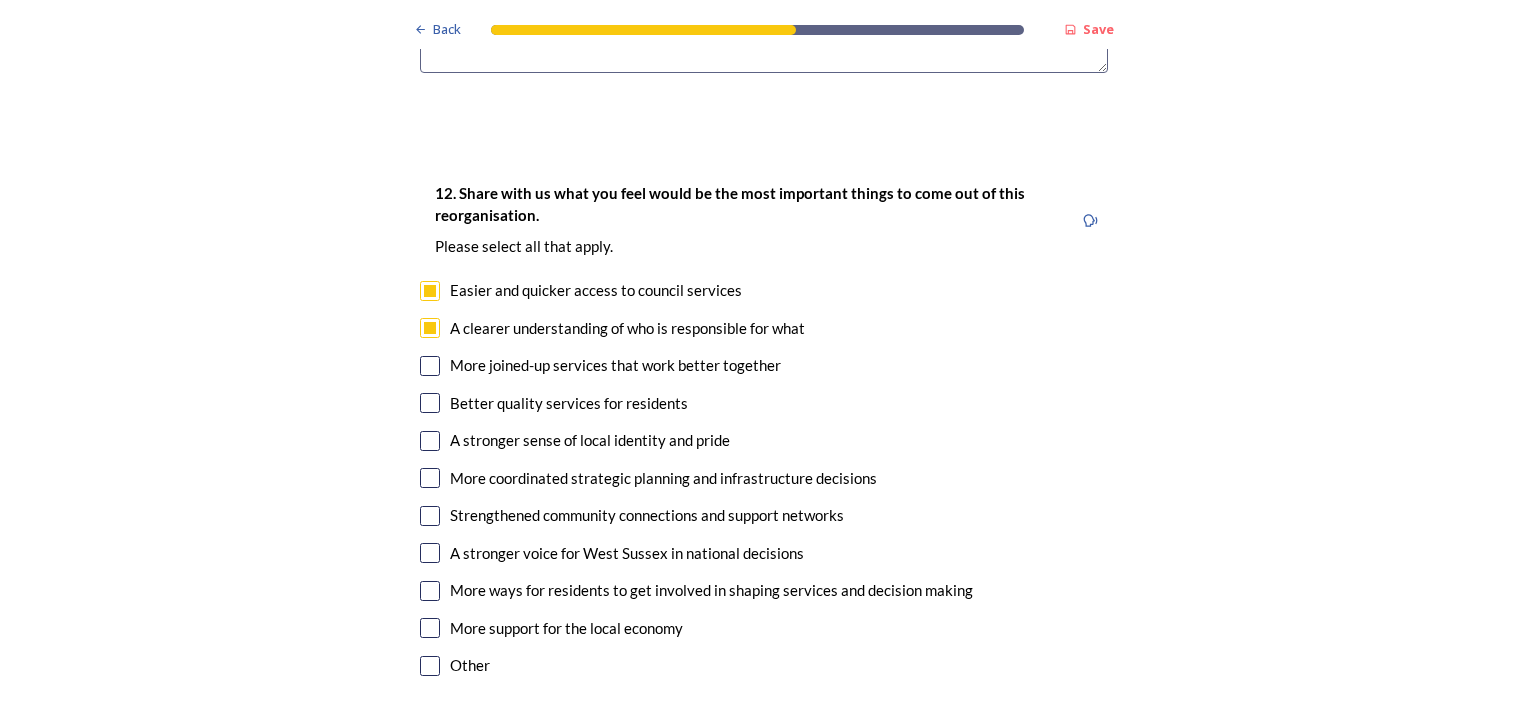 click at bounding box center (430, 366) 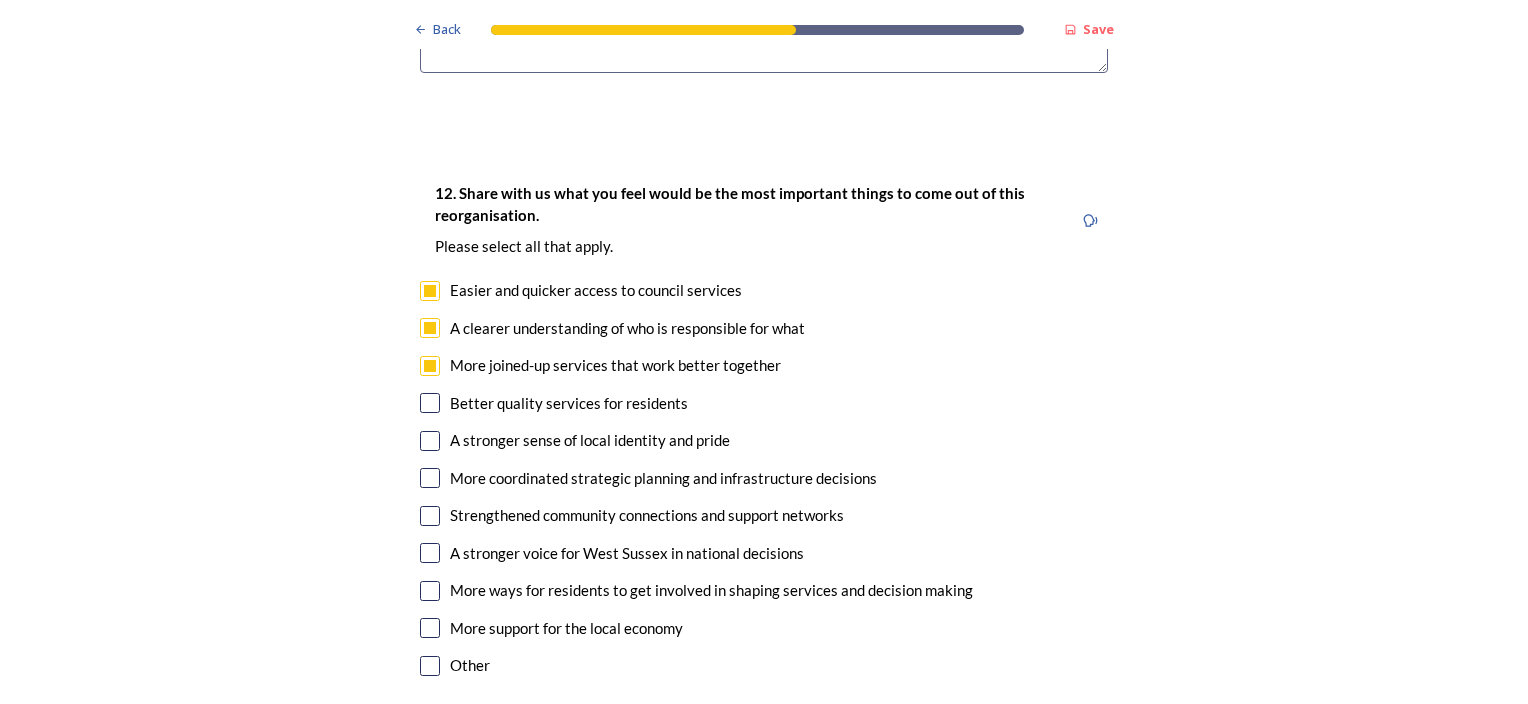 click at bounding box center (430, 403) 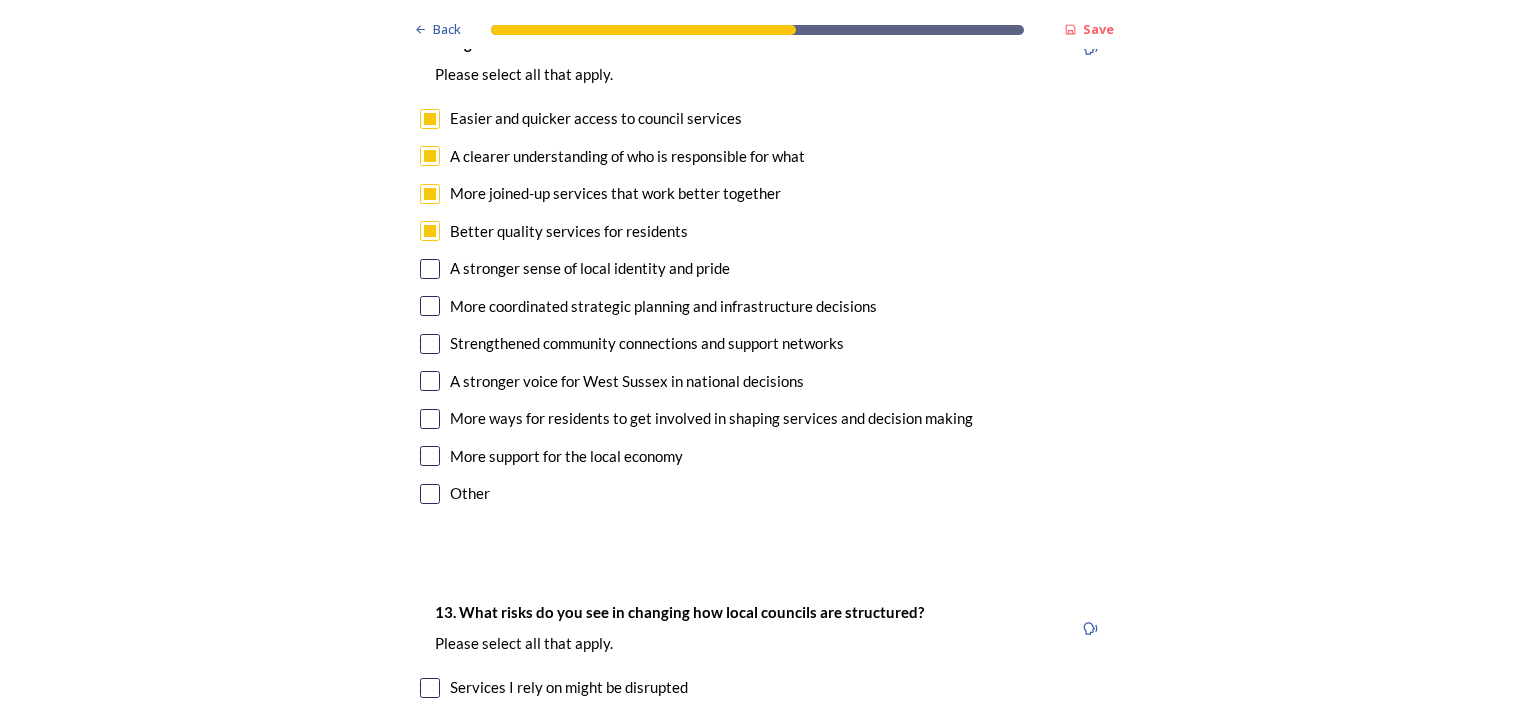 scroll, scrollTop: 3700, scrollLeft: 0, axis: vertical 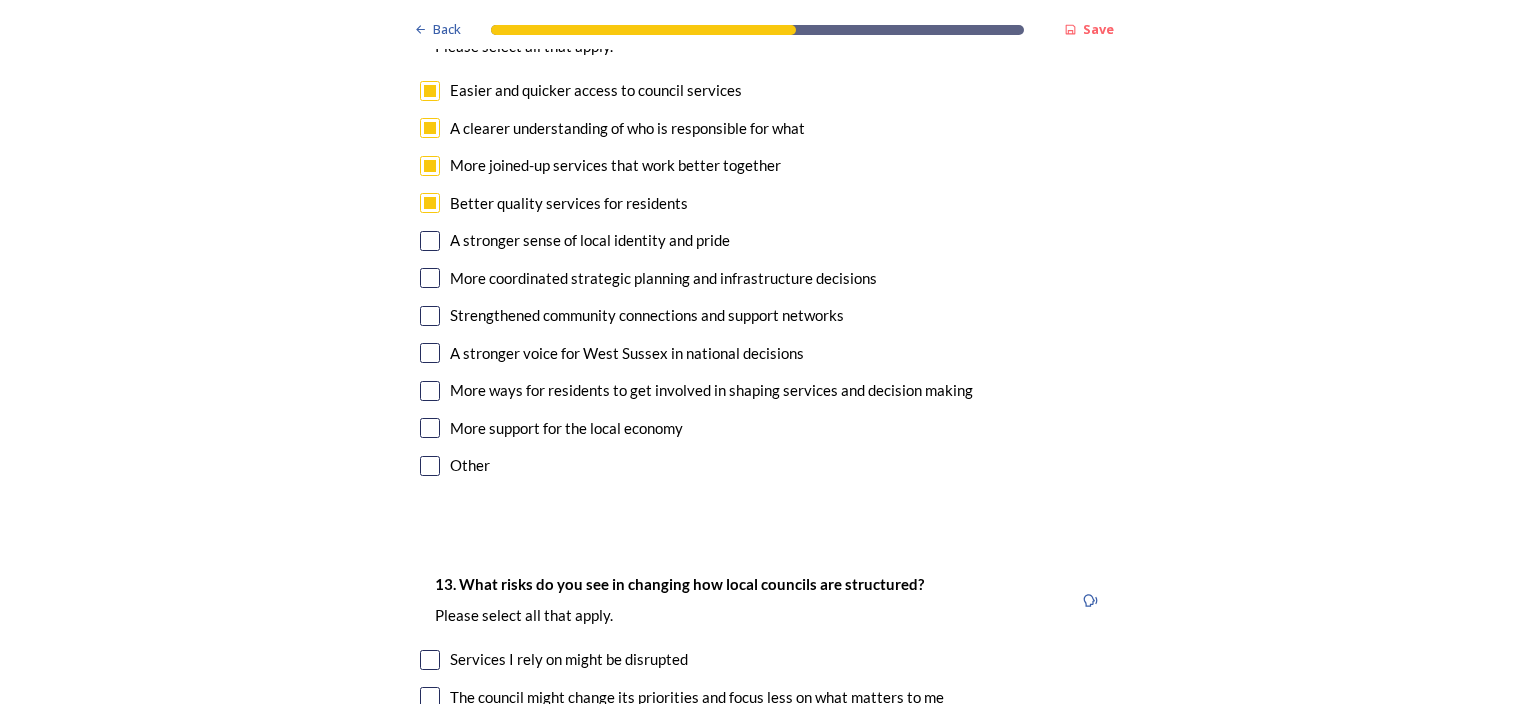 click at bounding box center [430, 278] 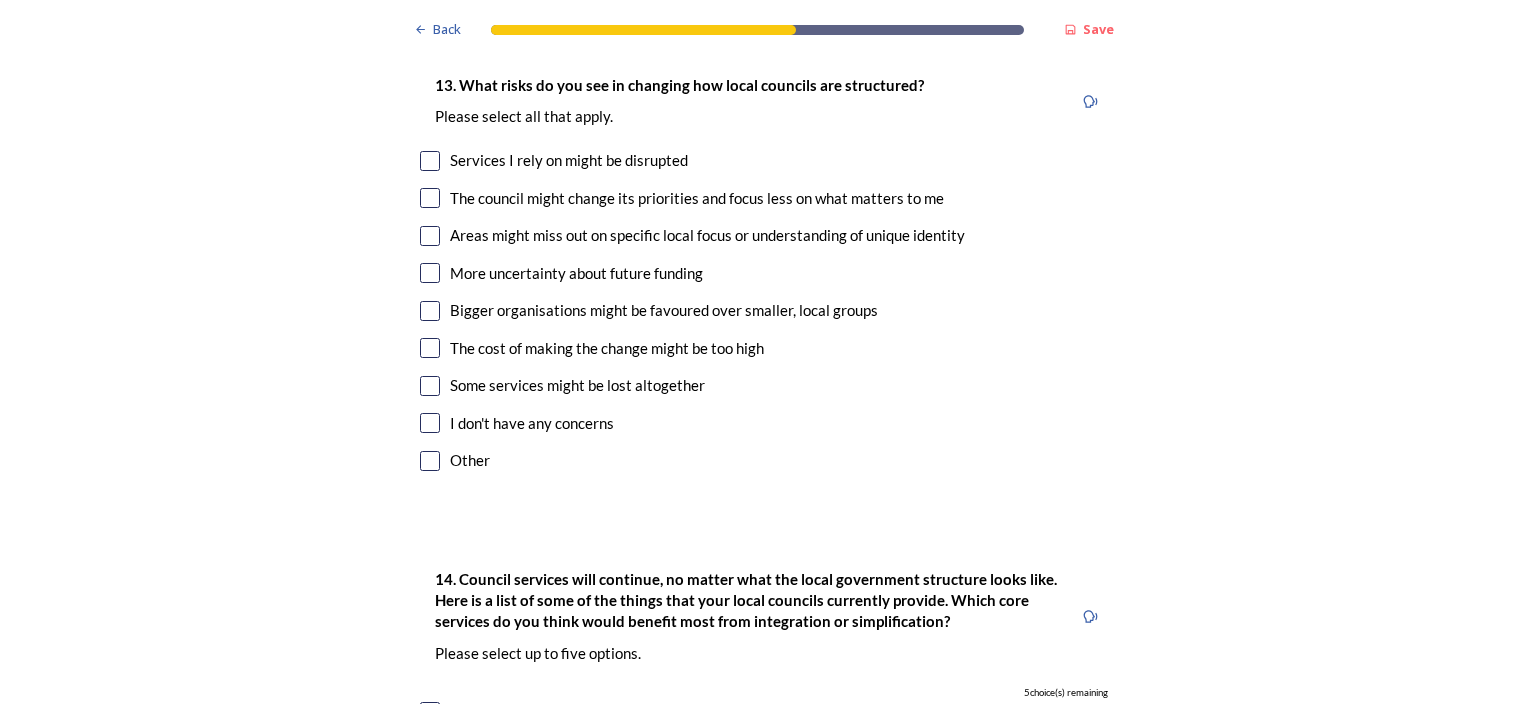 scroll, scrollTop: 4200, scrollLeft: 0, axis: vertical 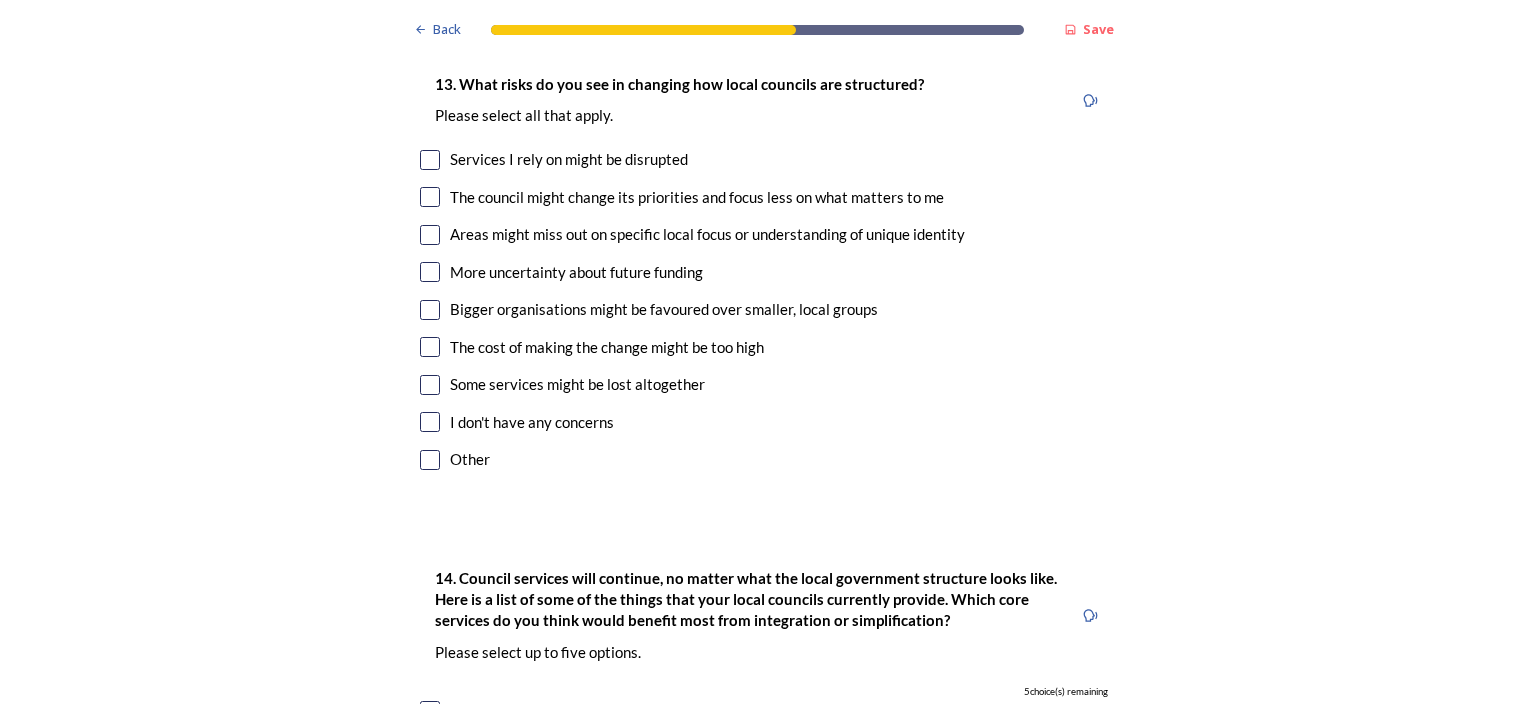 click at bounding box center [430, 197] 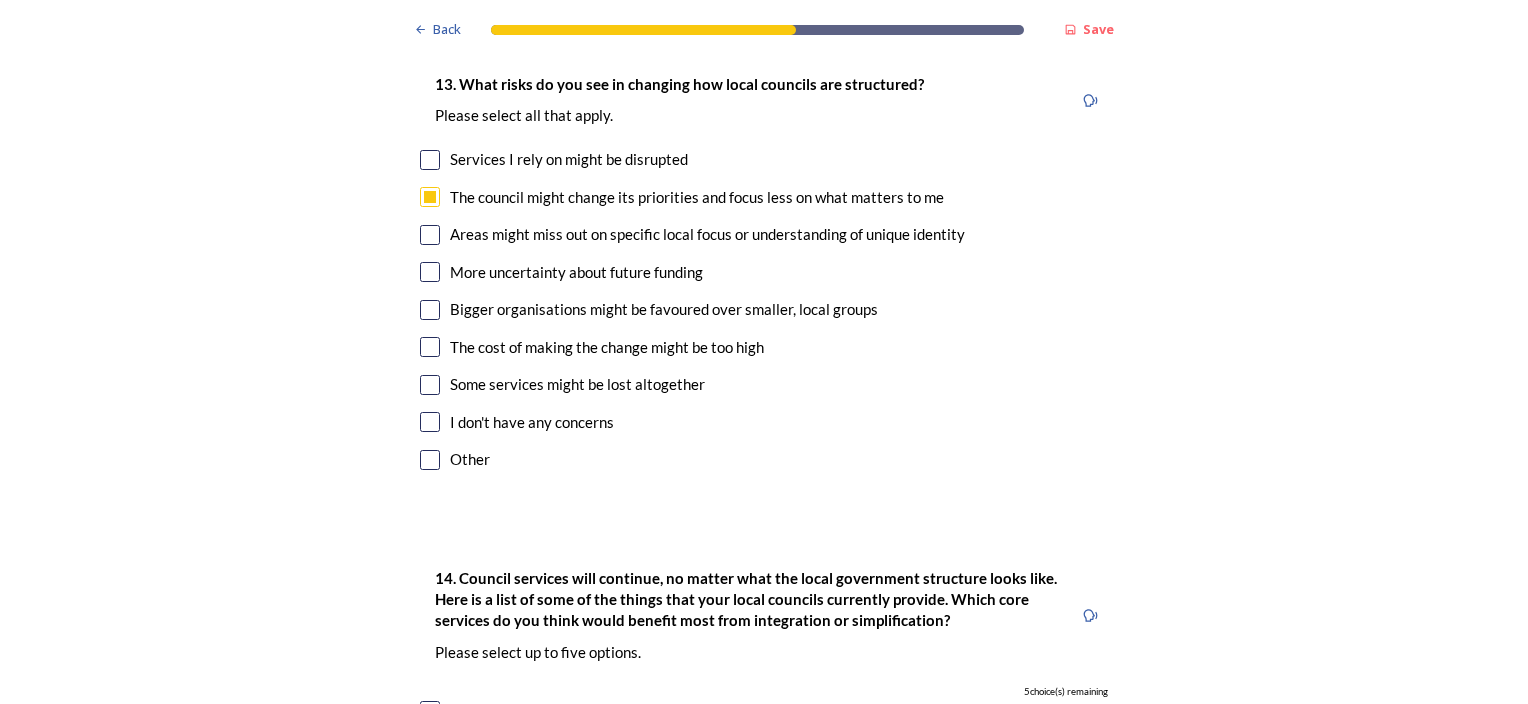 click at bounding box center [430, 235] 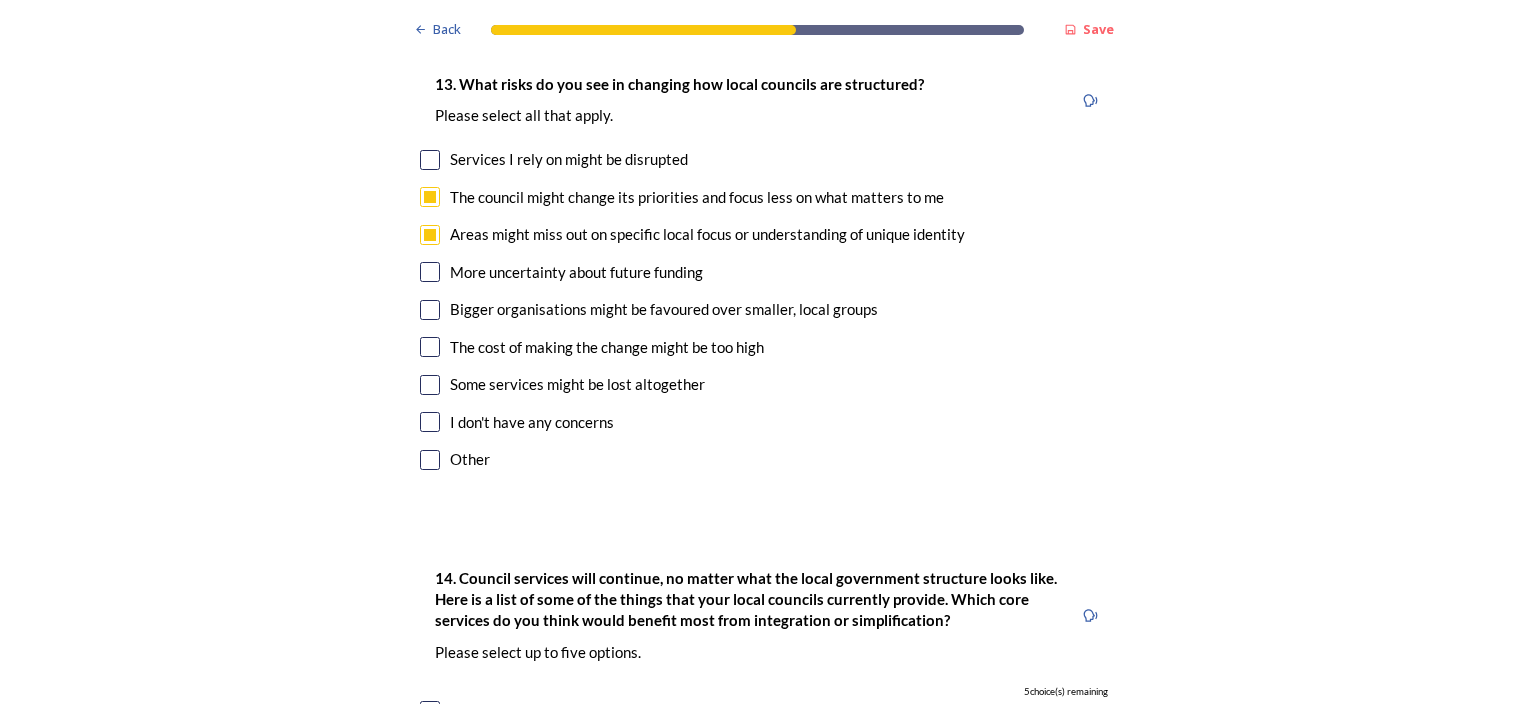 click at bounding box center [430, 310] 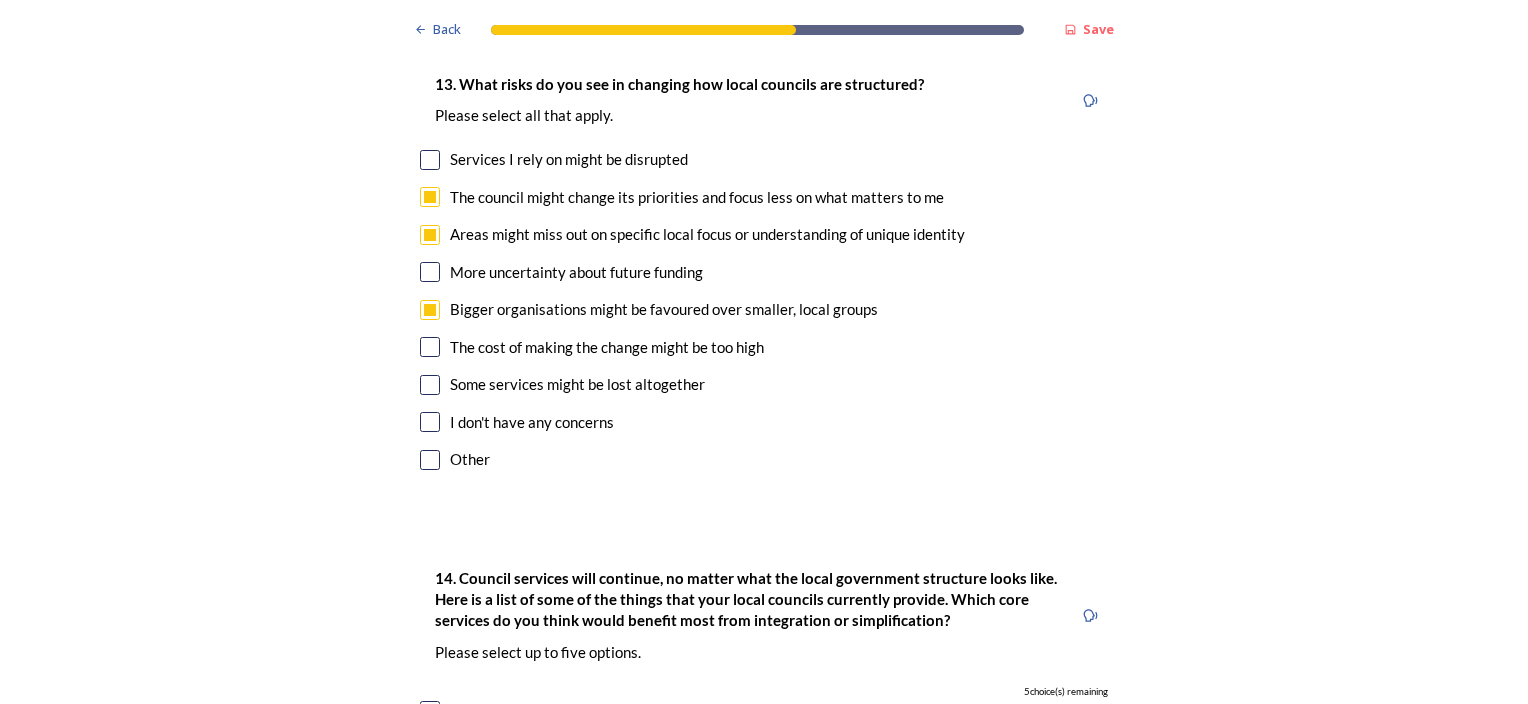 click at bounding box center [430, 385] 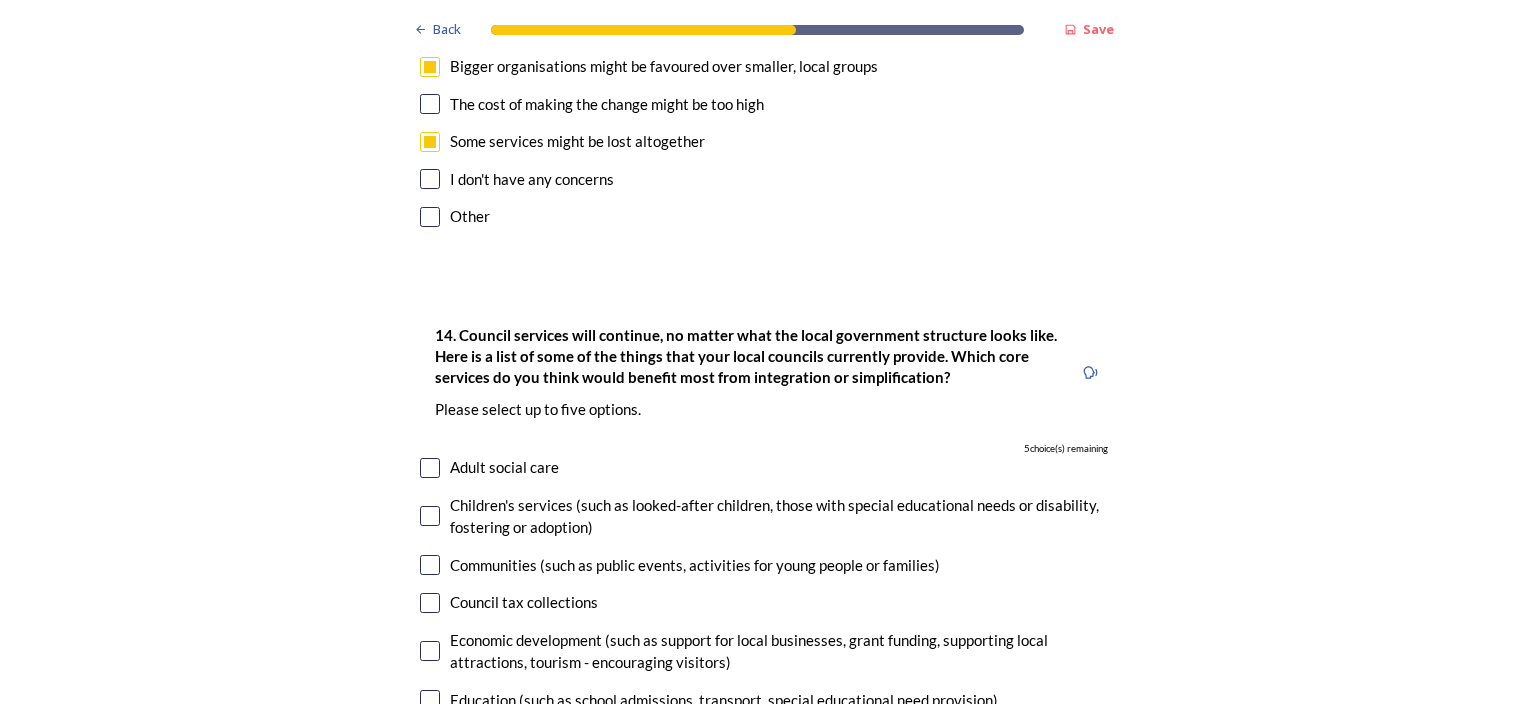 scroll, scrollTop: 4700, scrollLeft: 0, axis: vertical 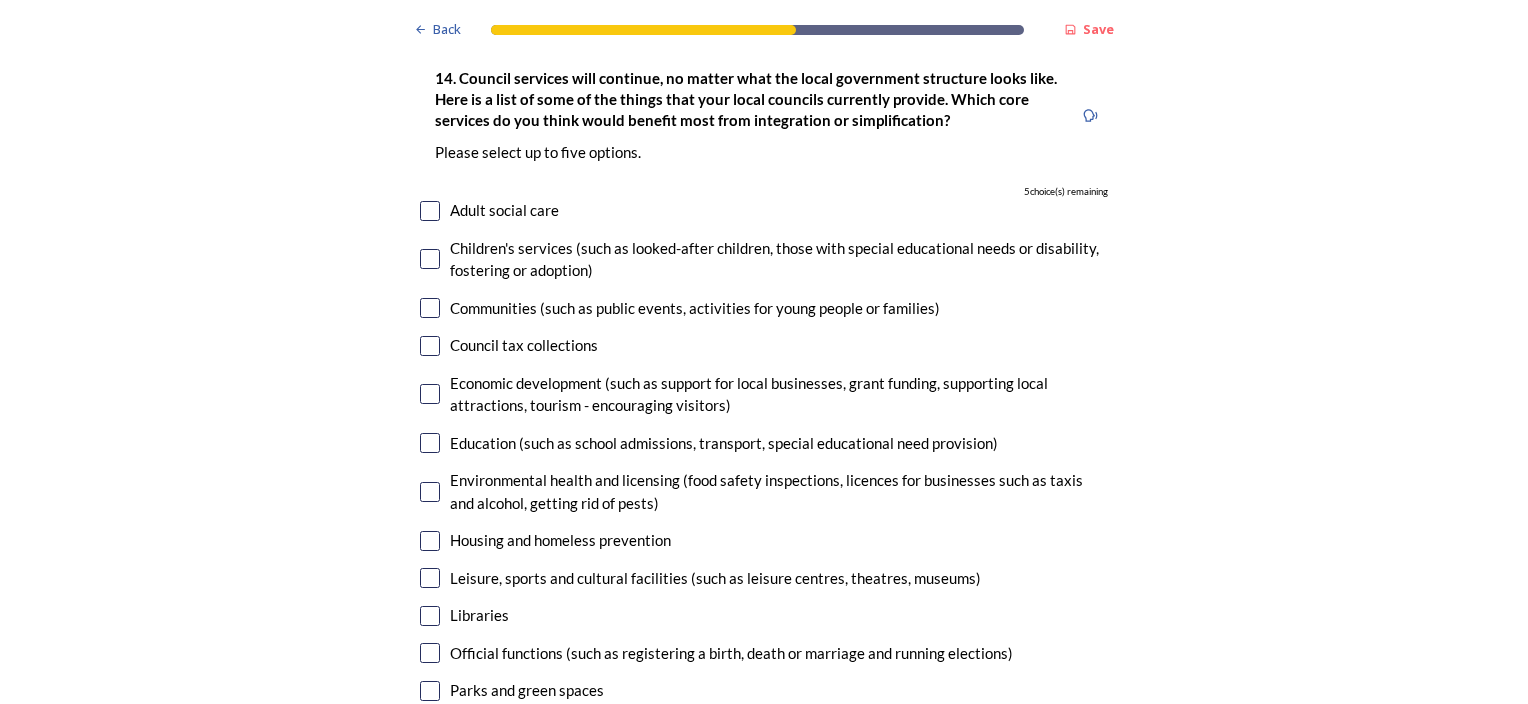 click at bounding box center (430, 346) 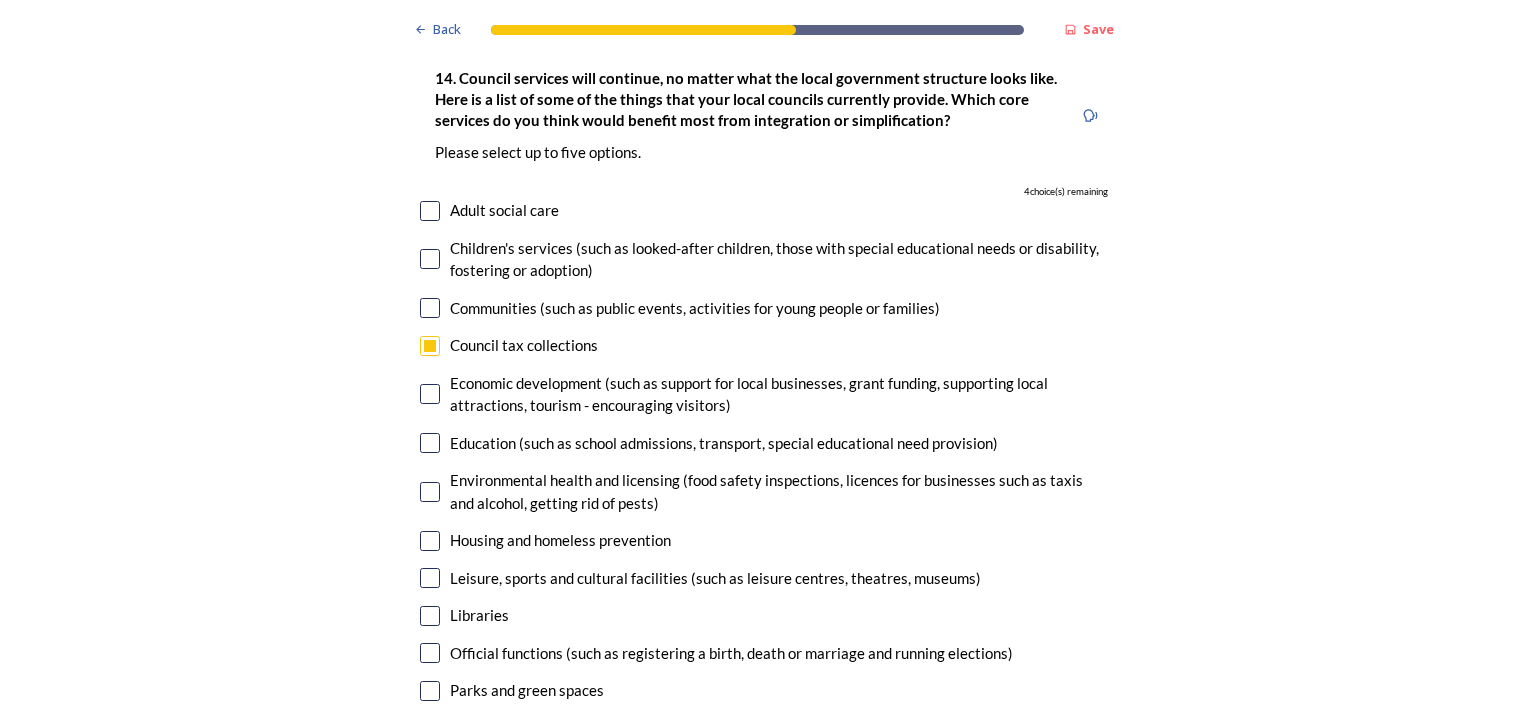 click at bounding box center [430, 394] 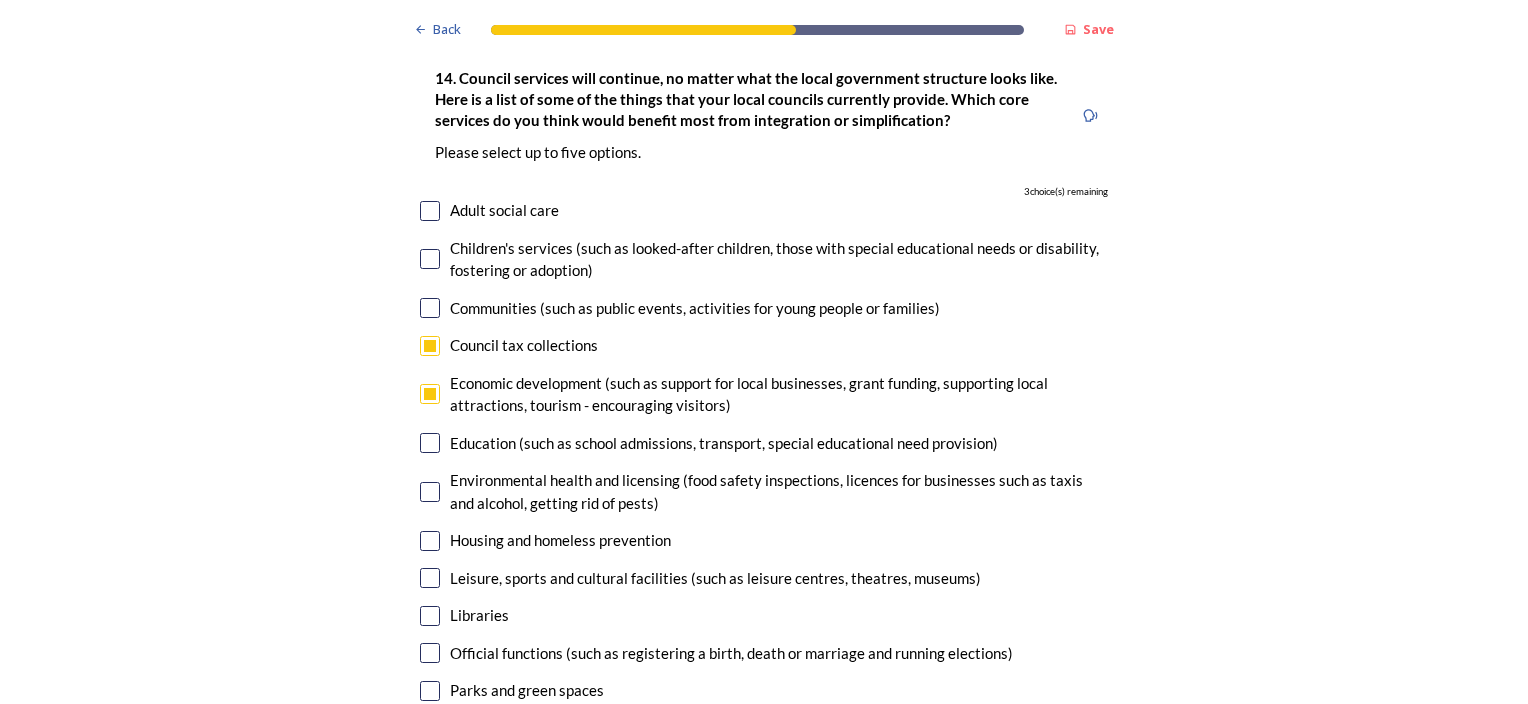 click at bounding box center (430, 443) 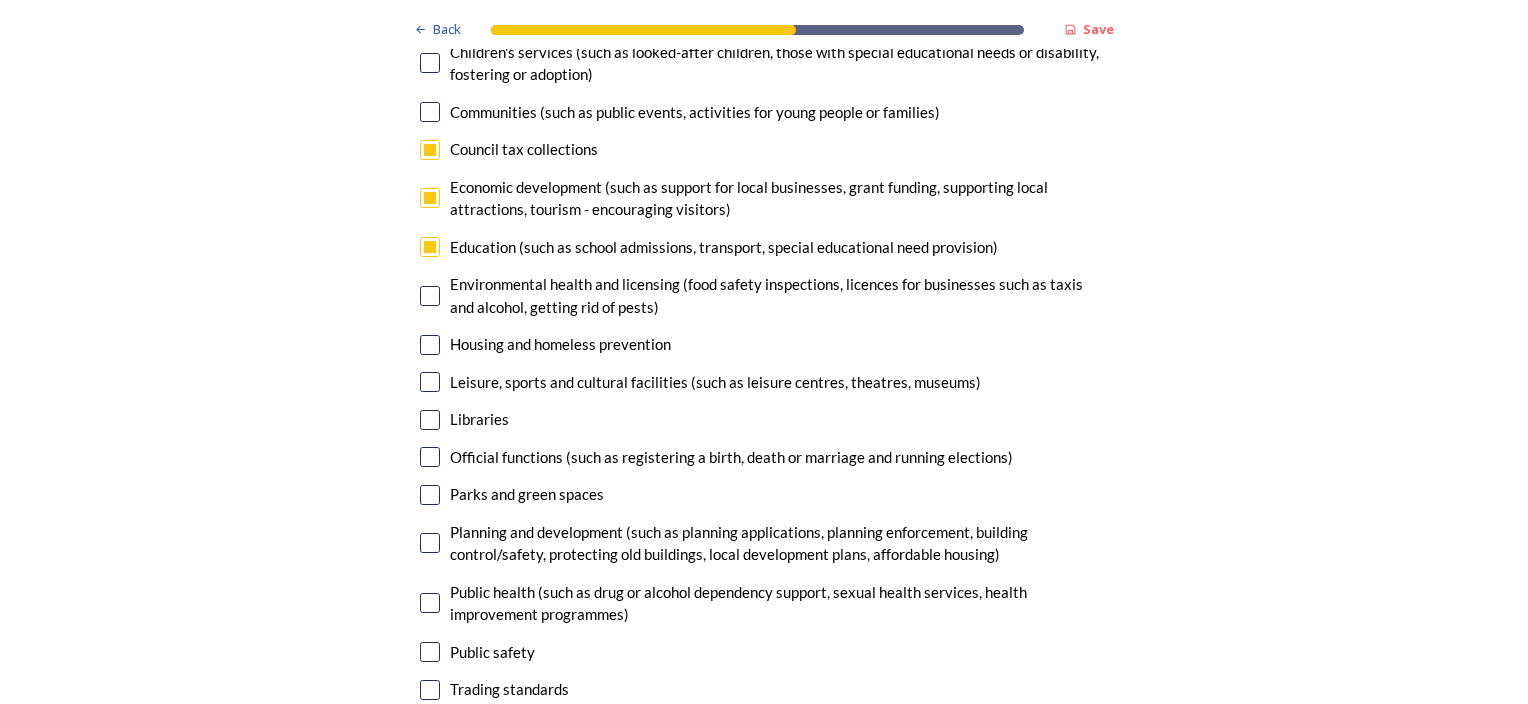 scroll, scrollTop: 5000, scrollLeft: 0, axis: vertical 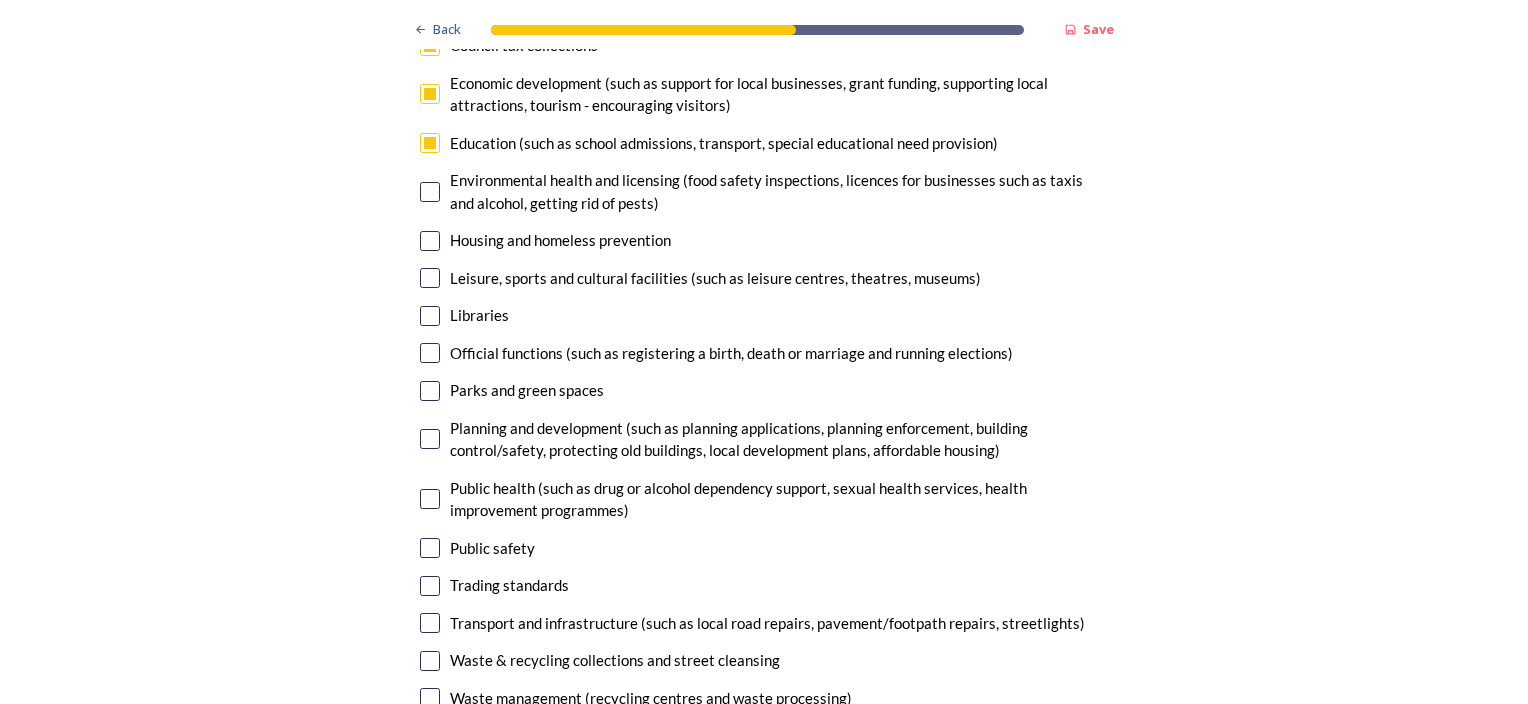 click at bounding box center (430, 241) 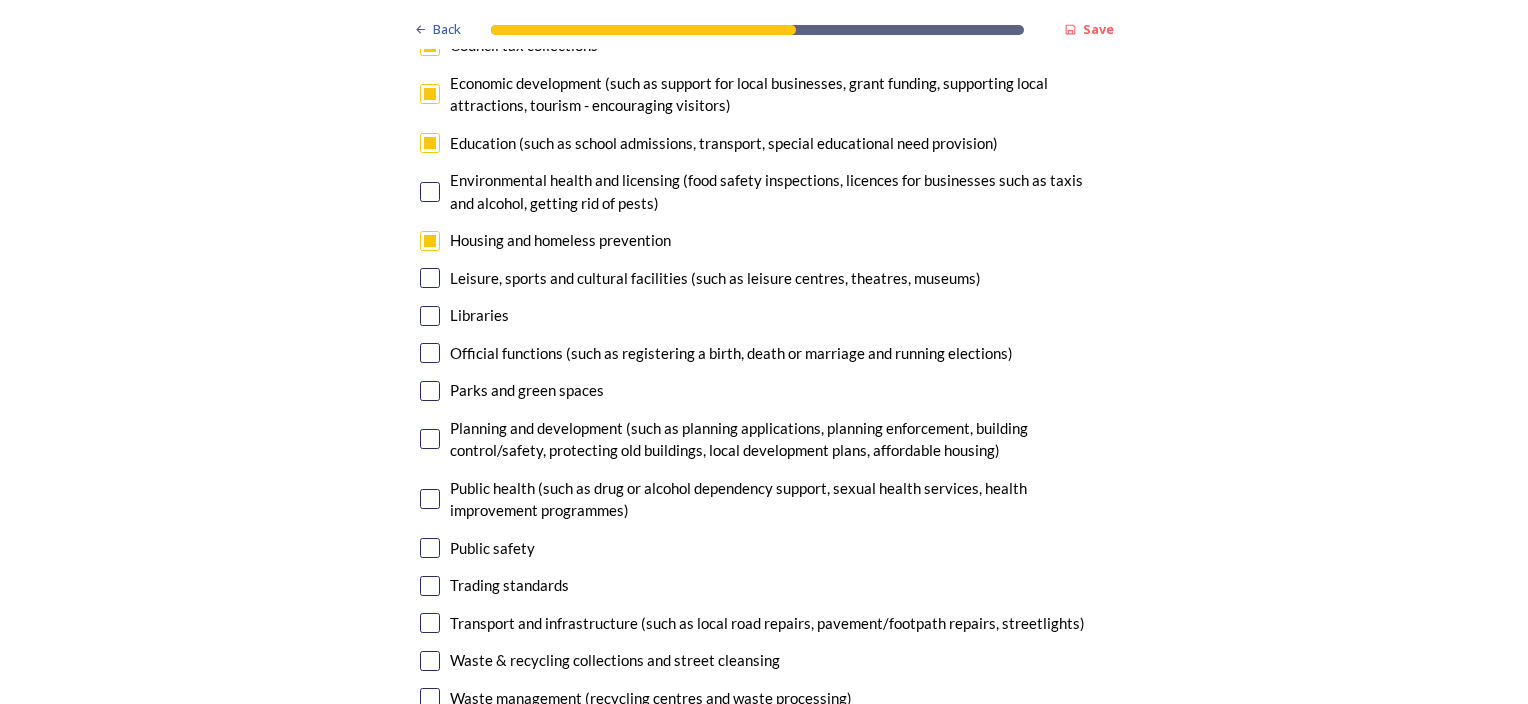 click at bounding box center [430, 278] 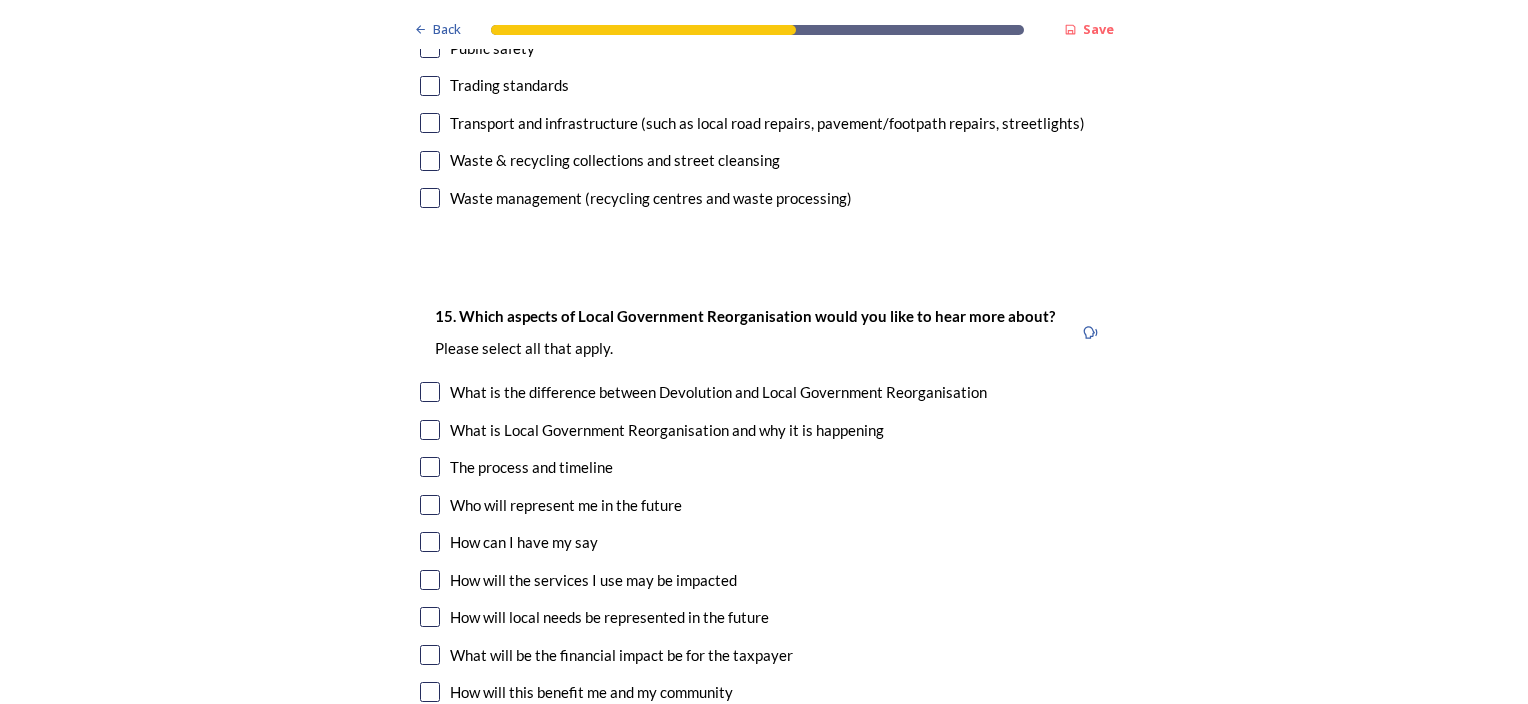 scroll, scrollTop: 5600, scrollLeft: 0, axis: vertical 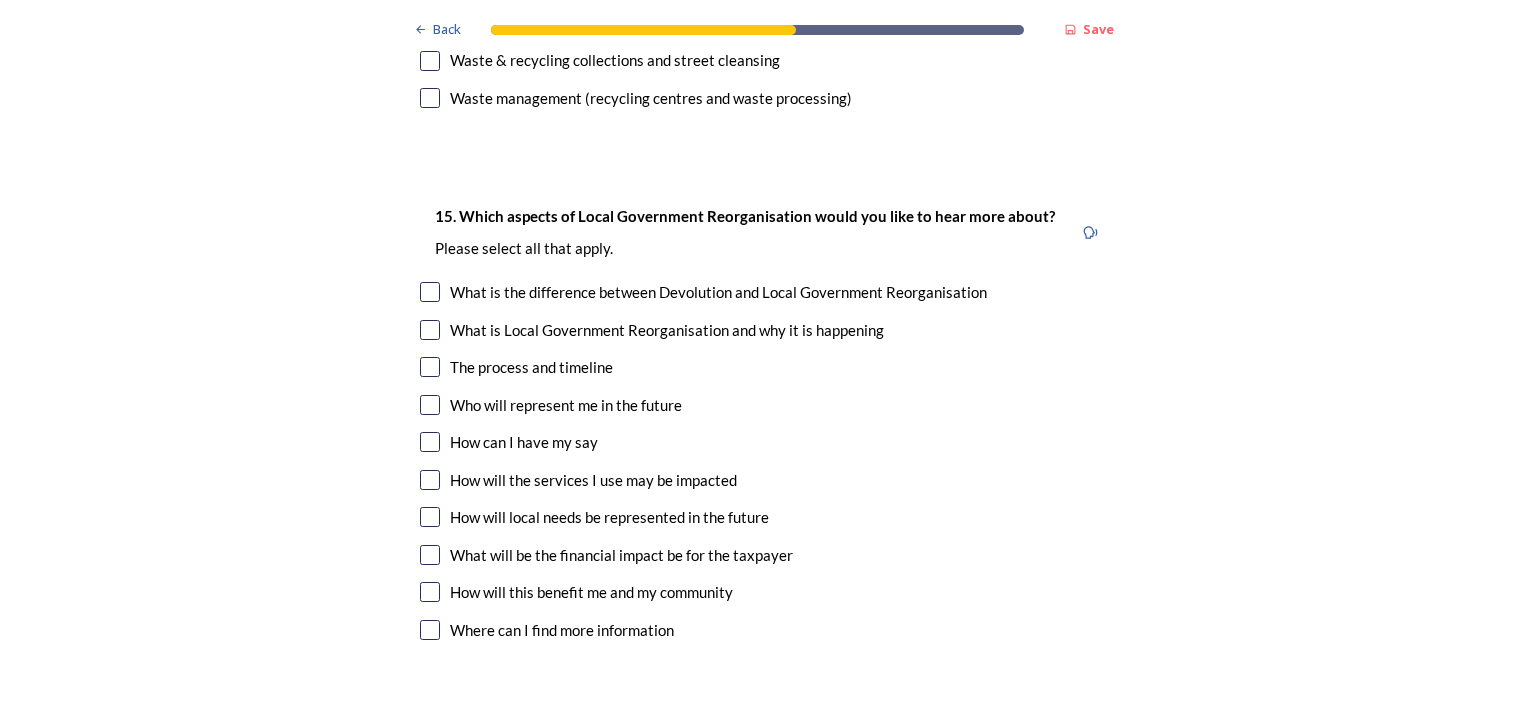 click at bounding box center (430, 442) 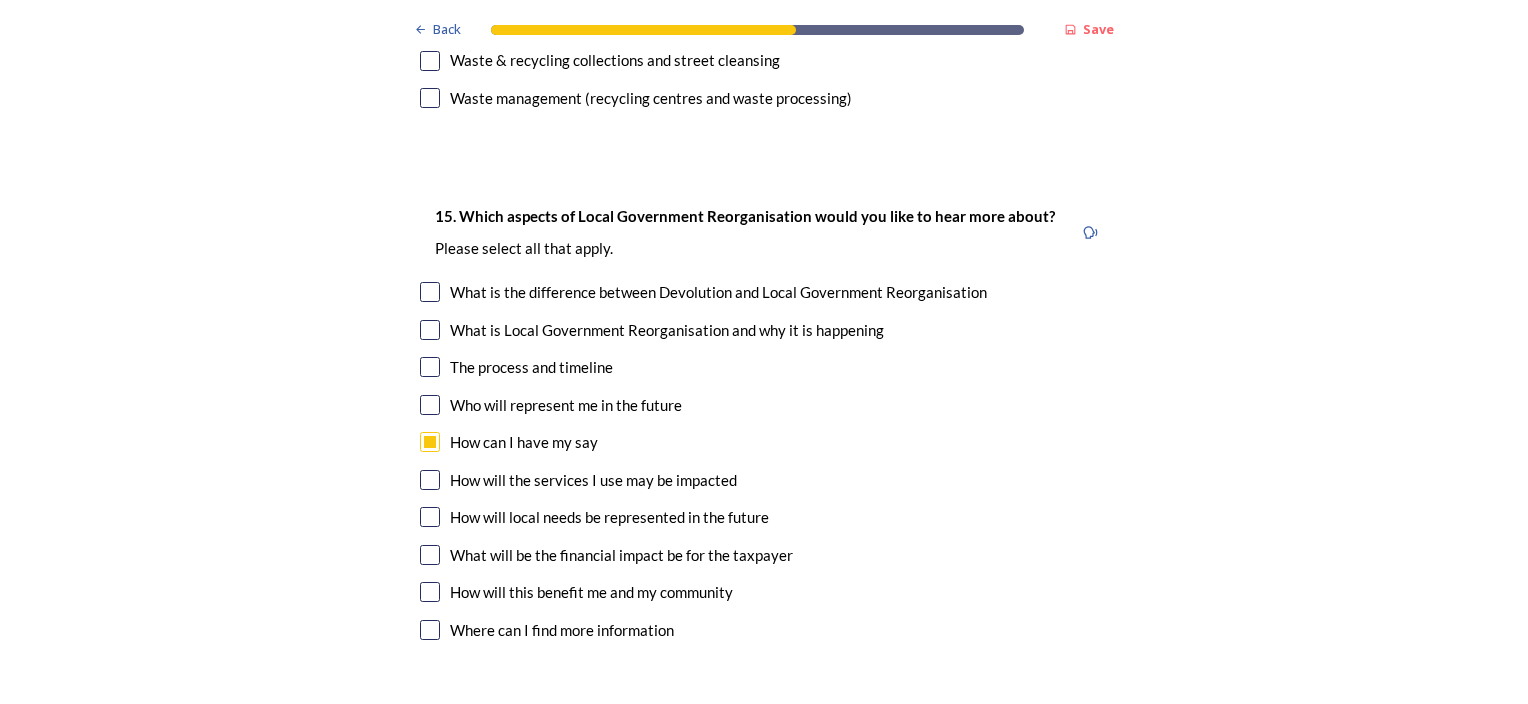 click at bounding box center [430, 480] 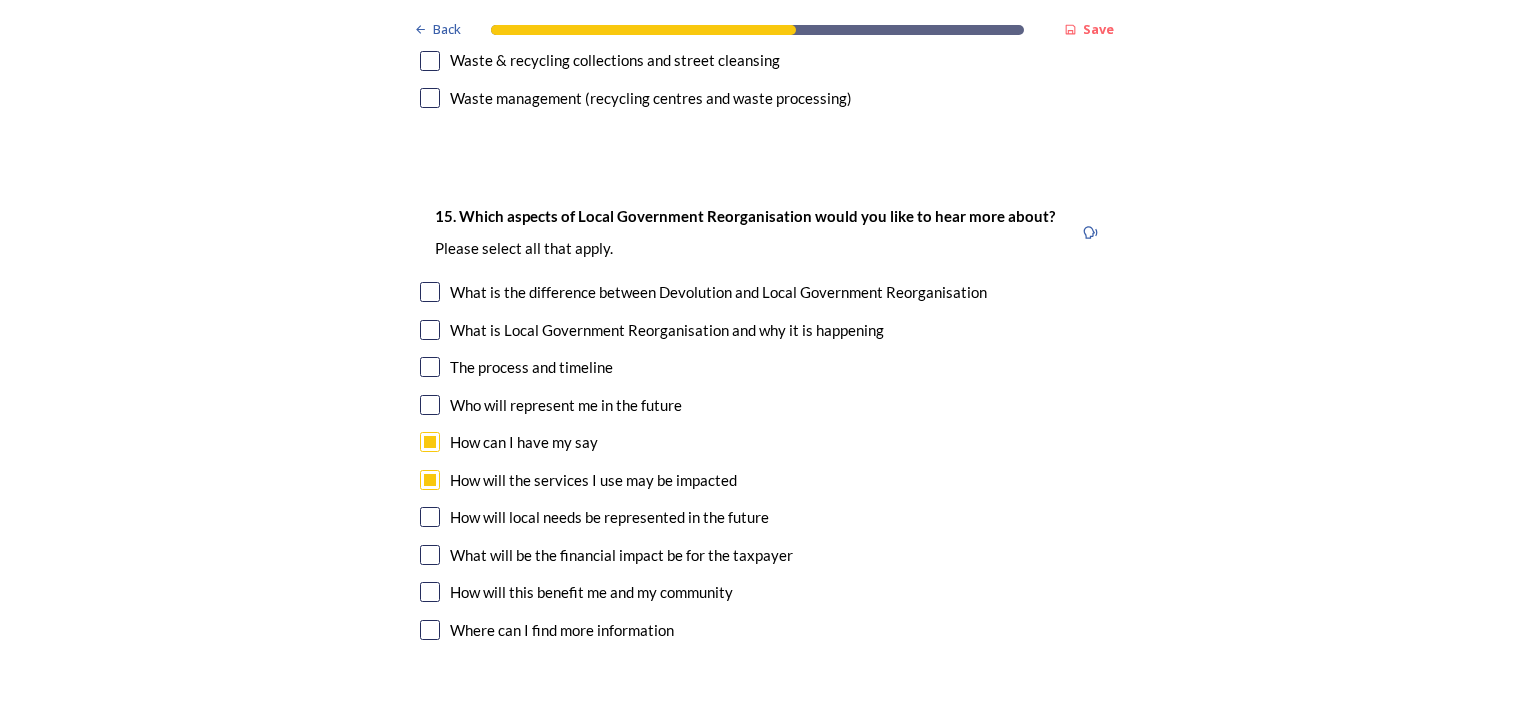 click at bounding box center [430, 555] 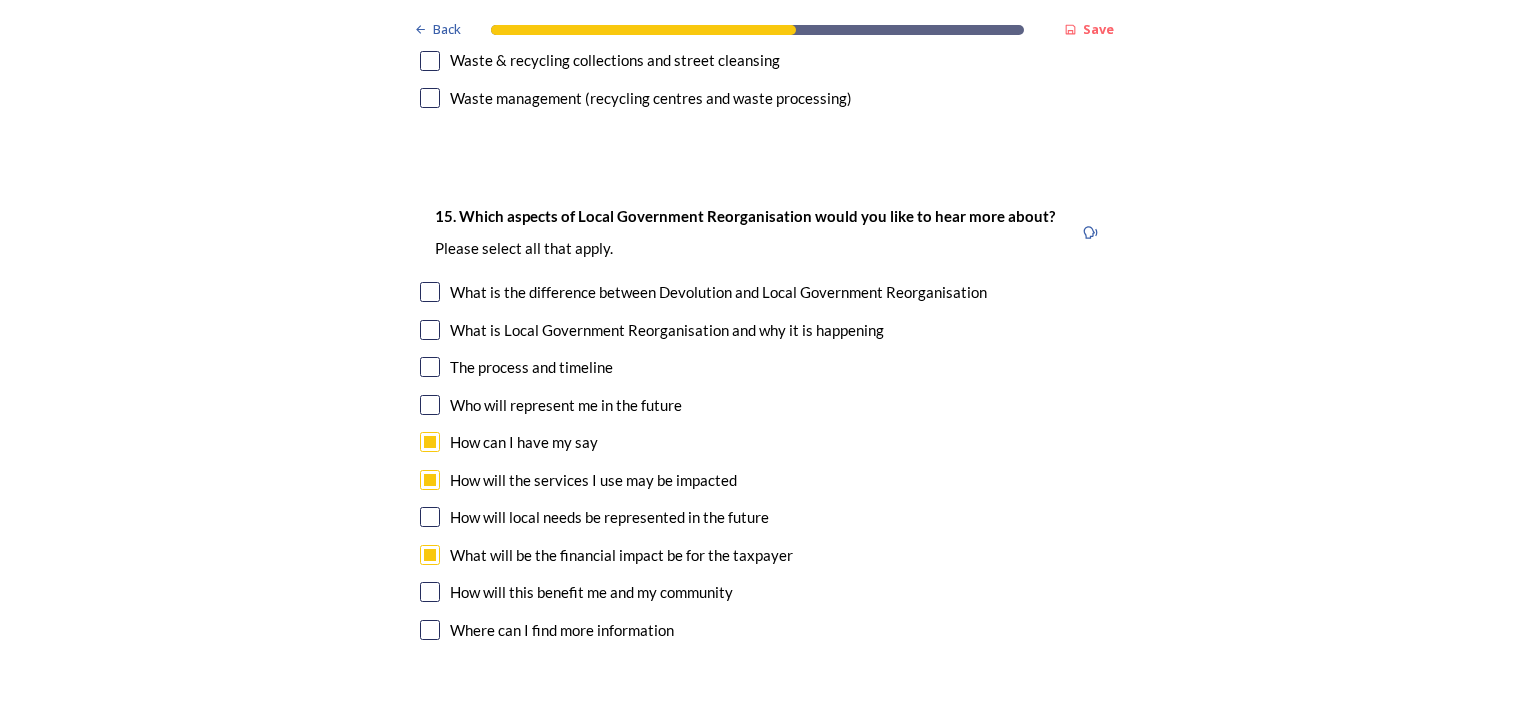 click on "How will this benefit me and my community" at bounding box center [764, 592] 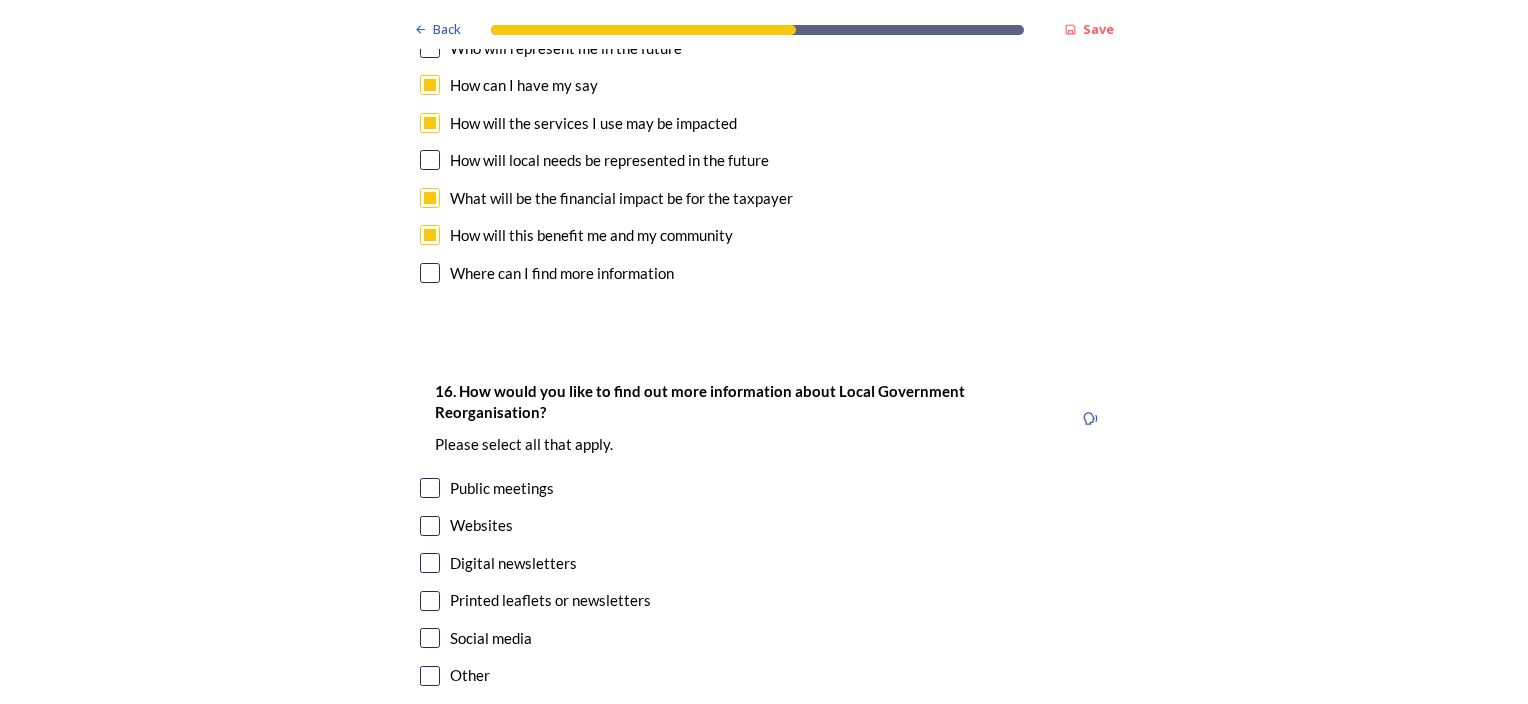 scroll, scrollTop: 6000, scrollLeft: 0, axis: vertical 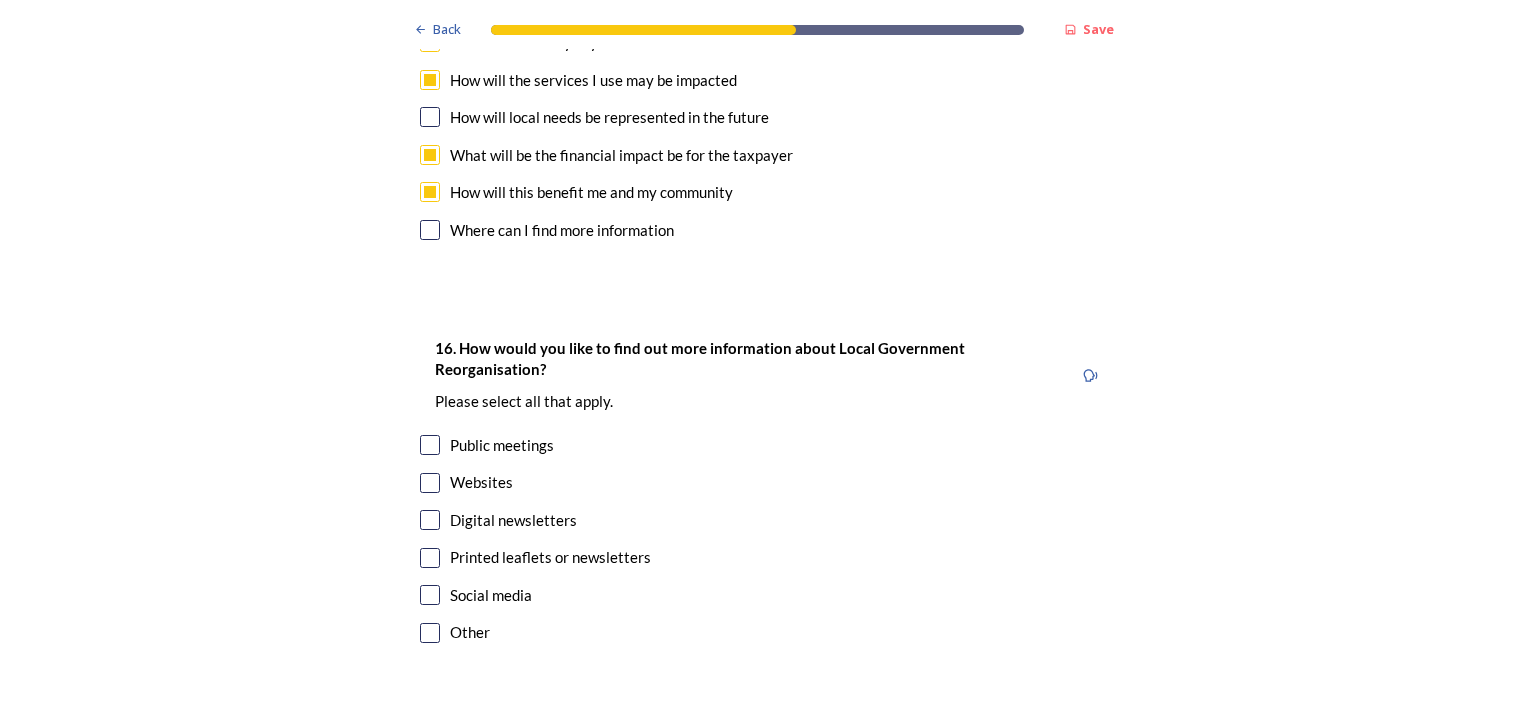 click at bounding box center [430, 483] 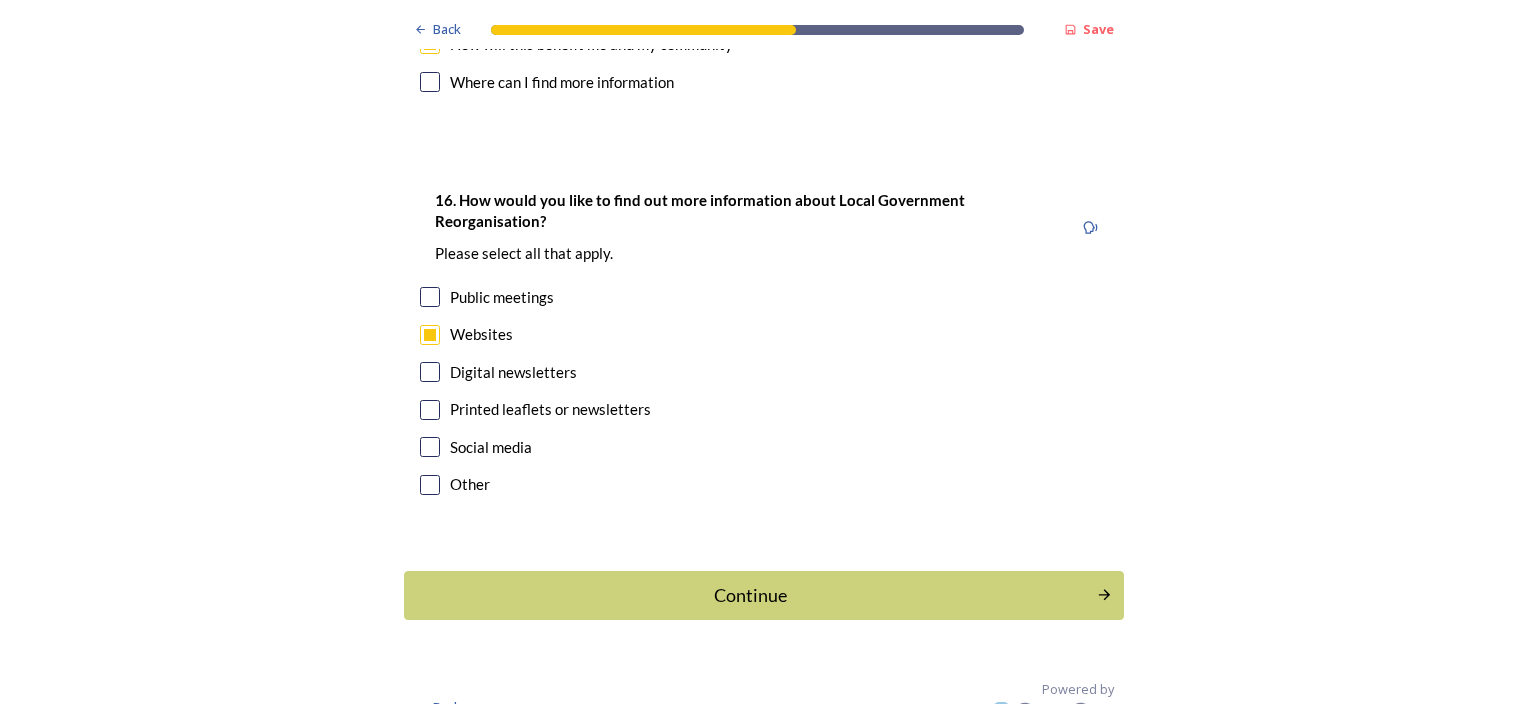scroll, scrollTop: 6179, scrollLeft: 0, axis: vertical 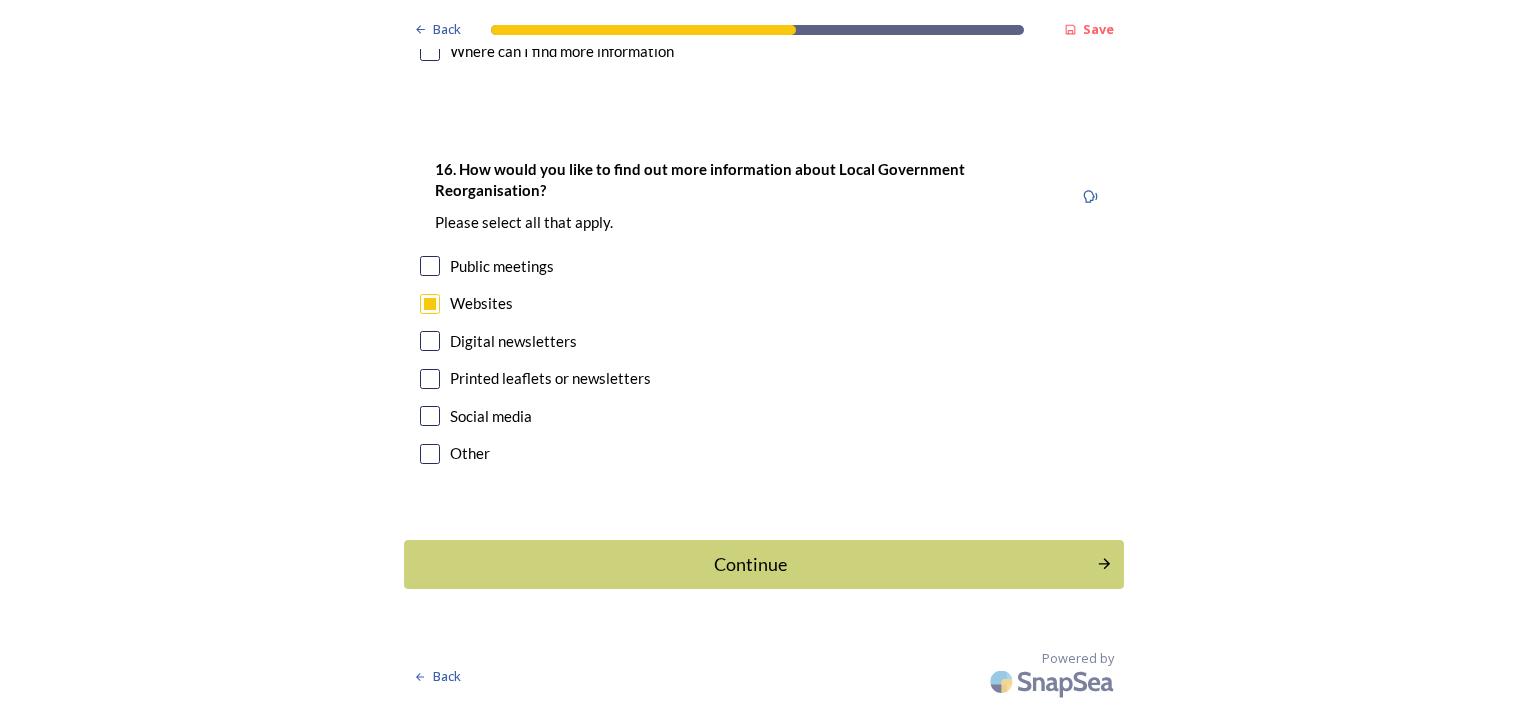 click at bounding box center (430, 416) 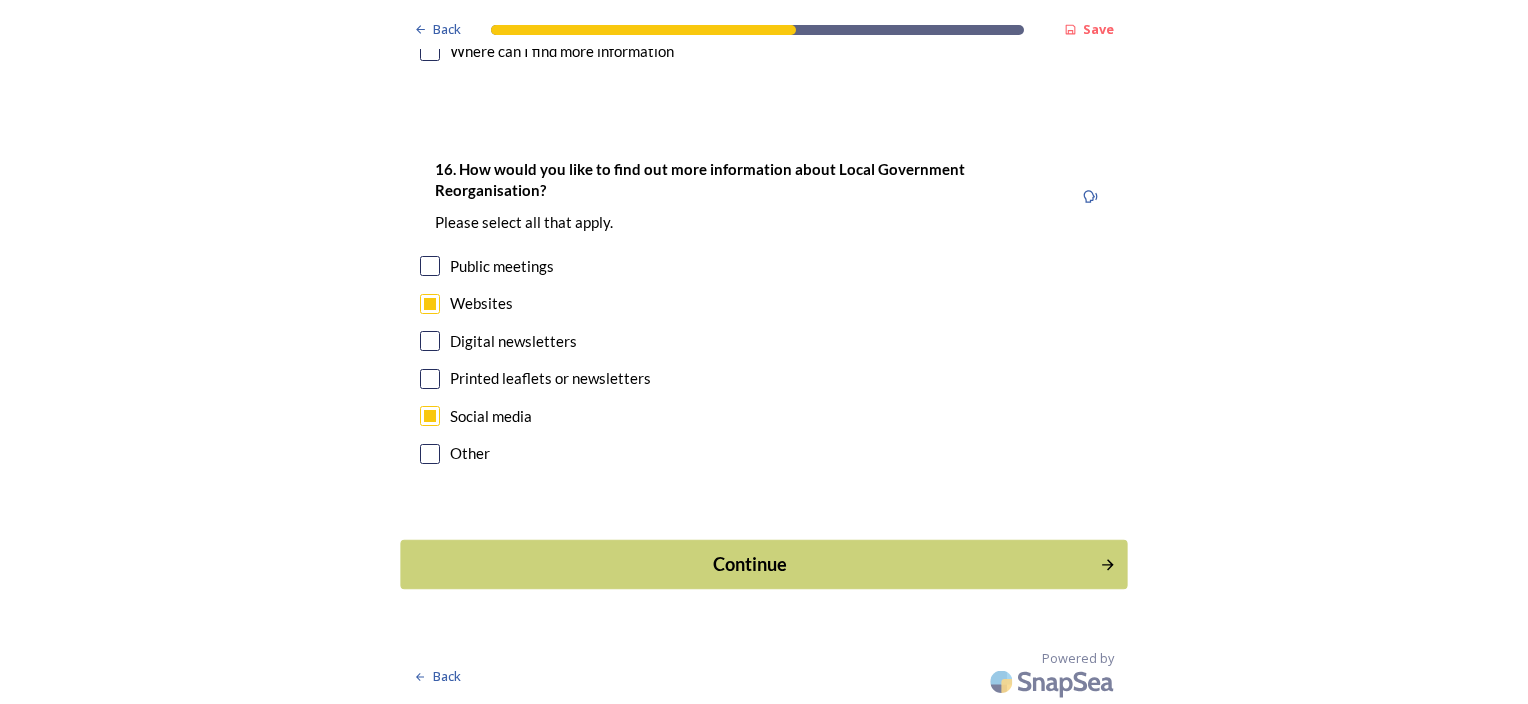 click on "Continue" at bounding box center [750, 564] 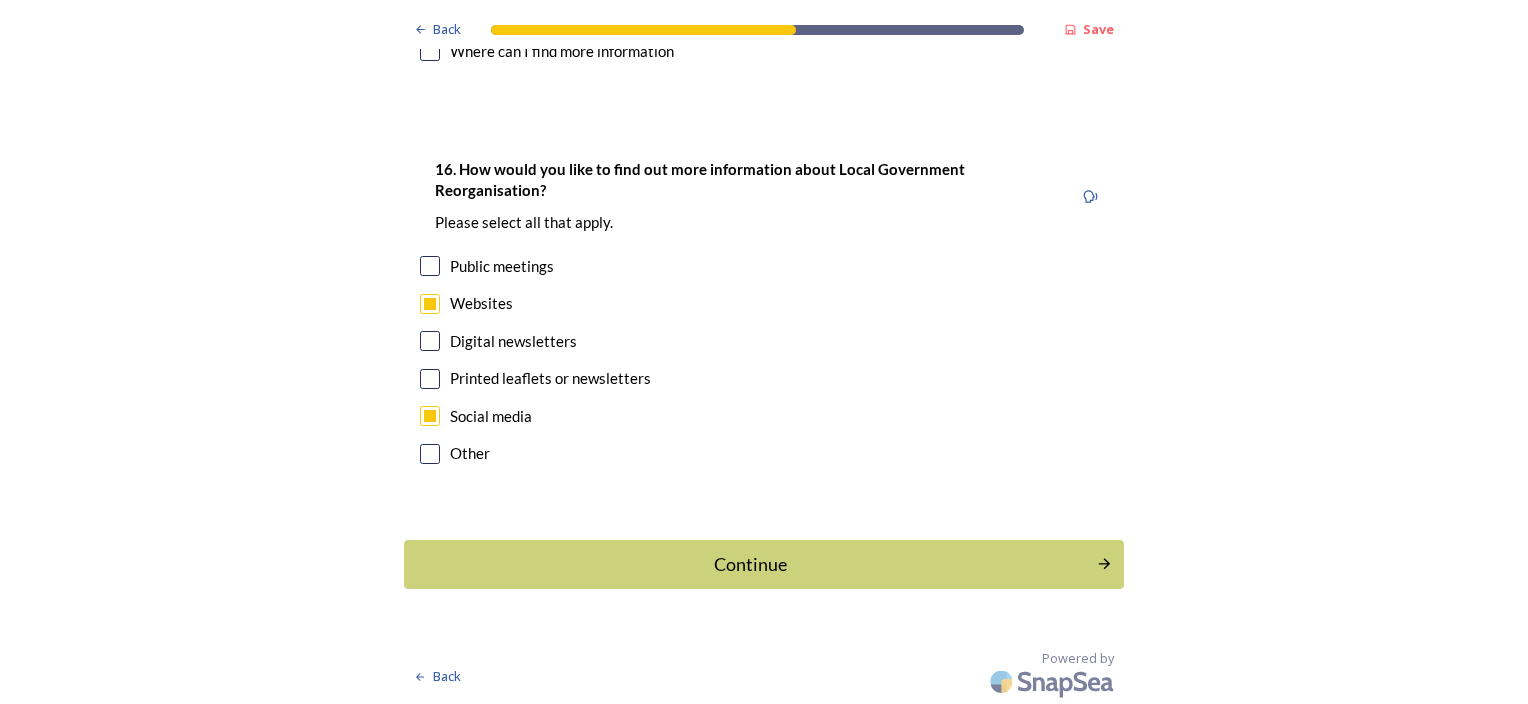 scroll, scrollTop: 0, scrollLeft: 0, axis: both 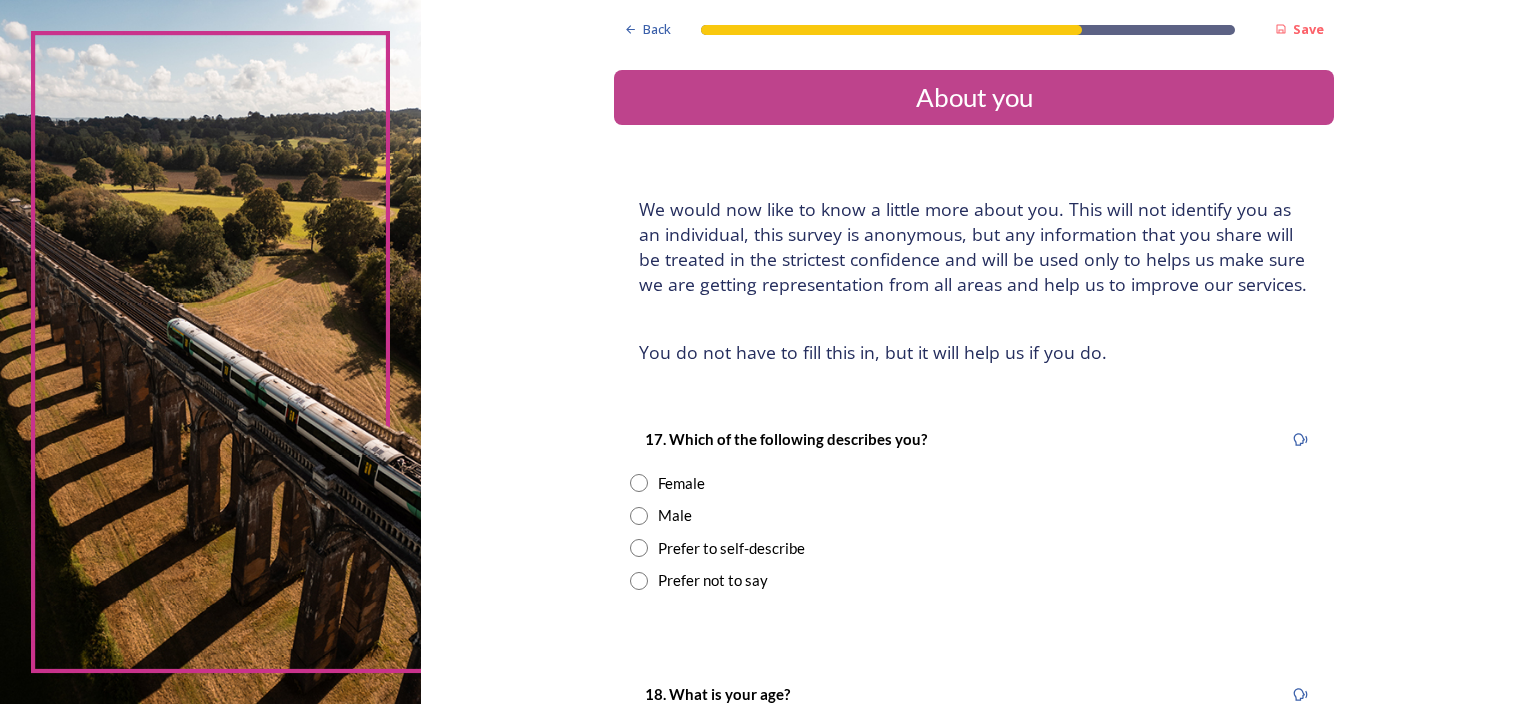 click at bounding box center [639, 483] 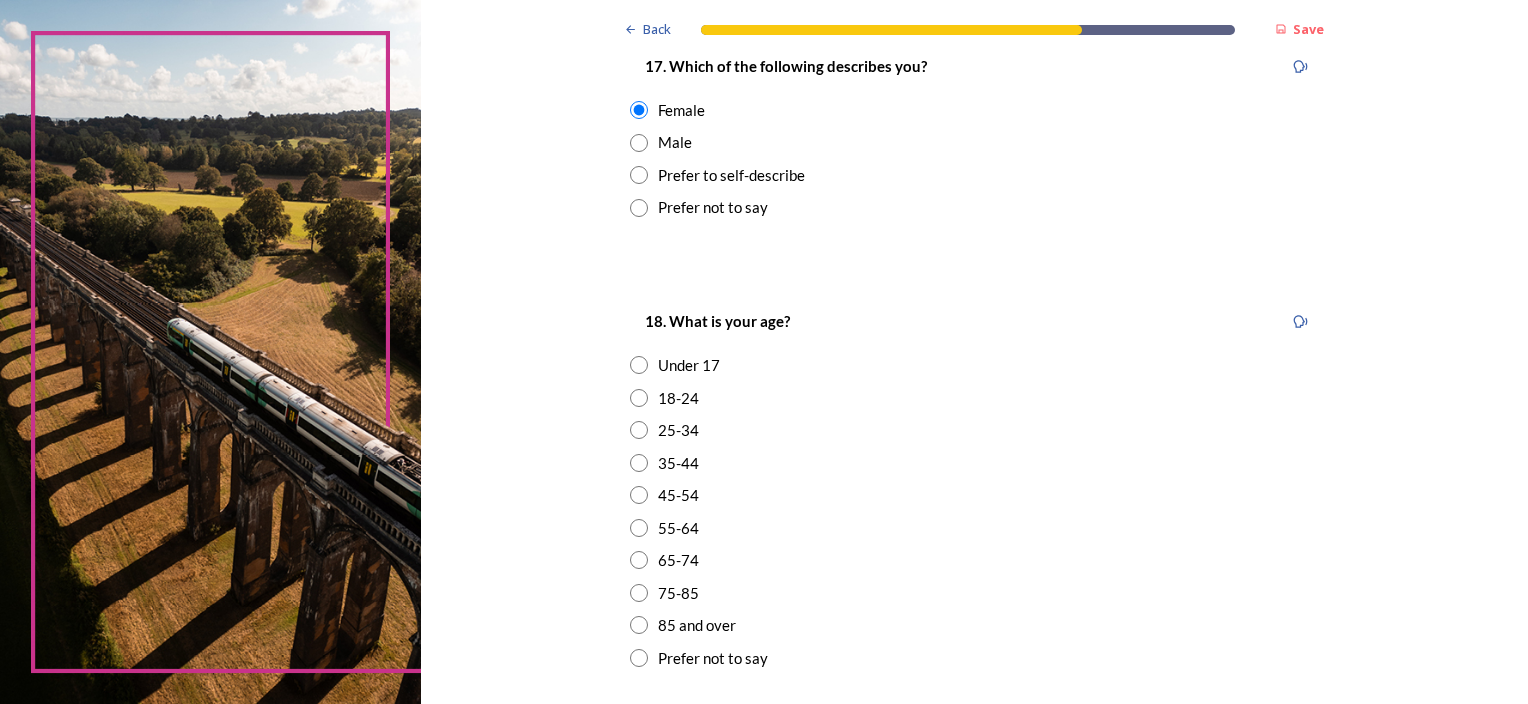 scroll, scrollTop: 400, scrollLeft: 0, axis: vertical 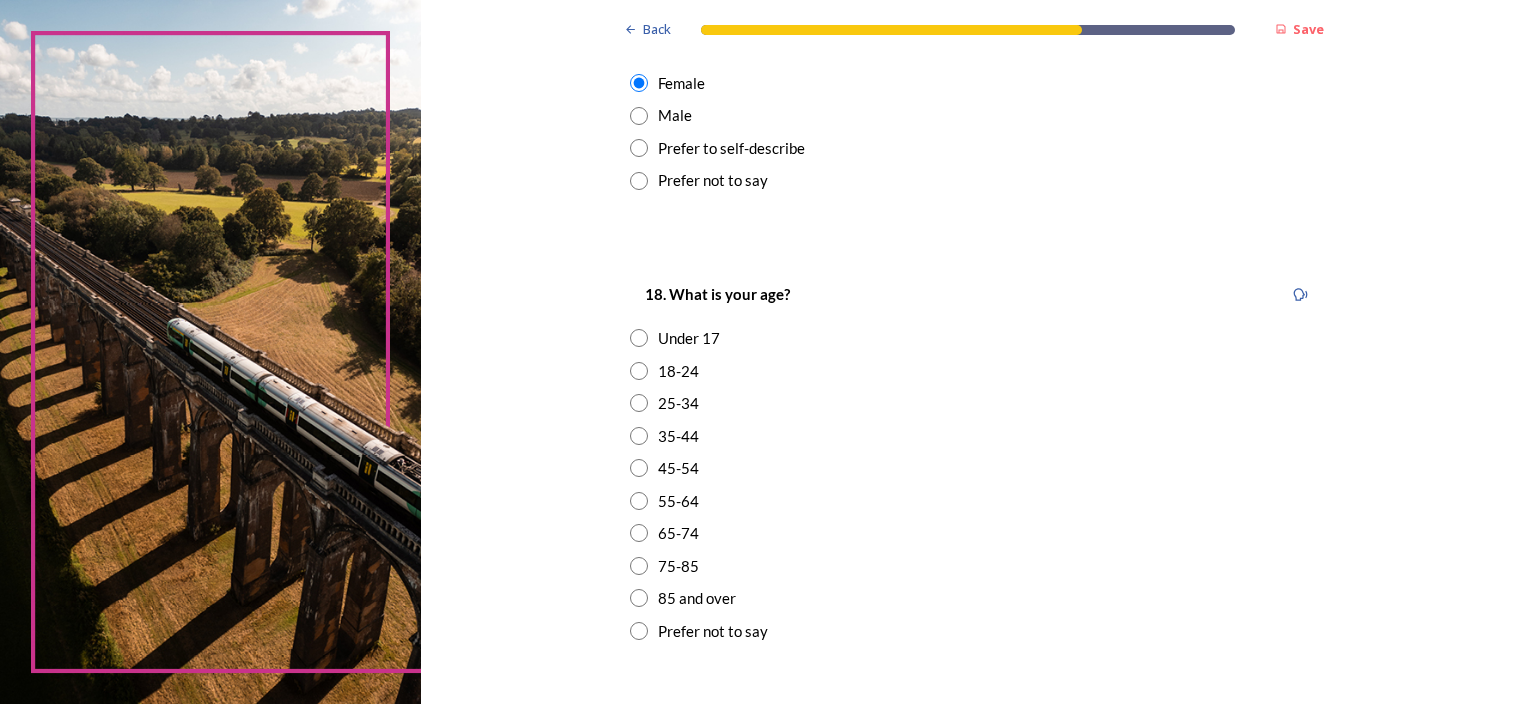 click at bounding box center [639, 436] 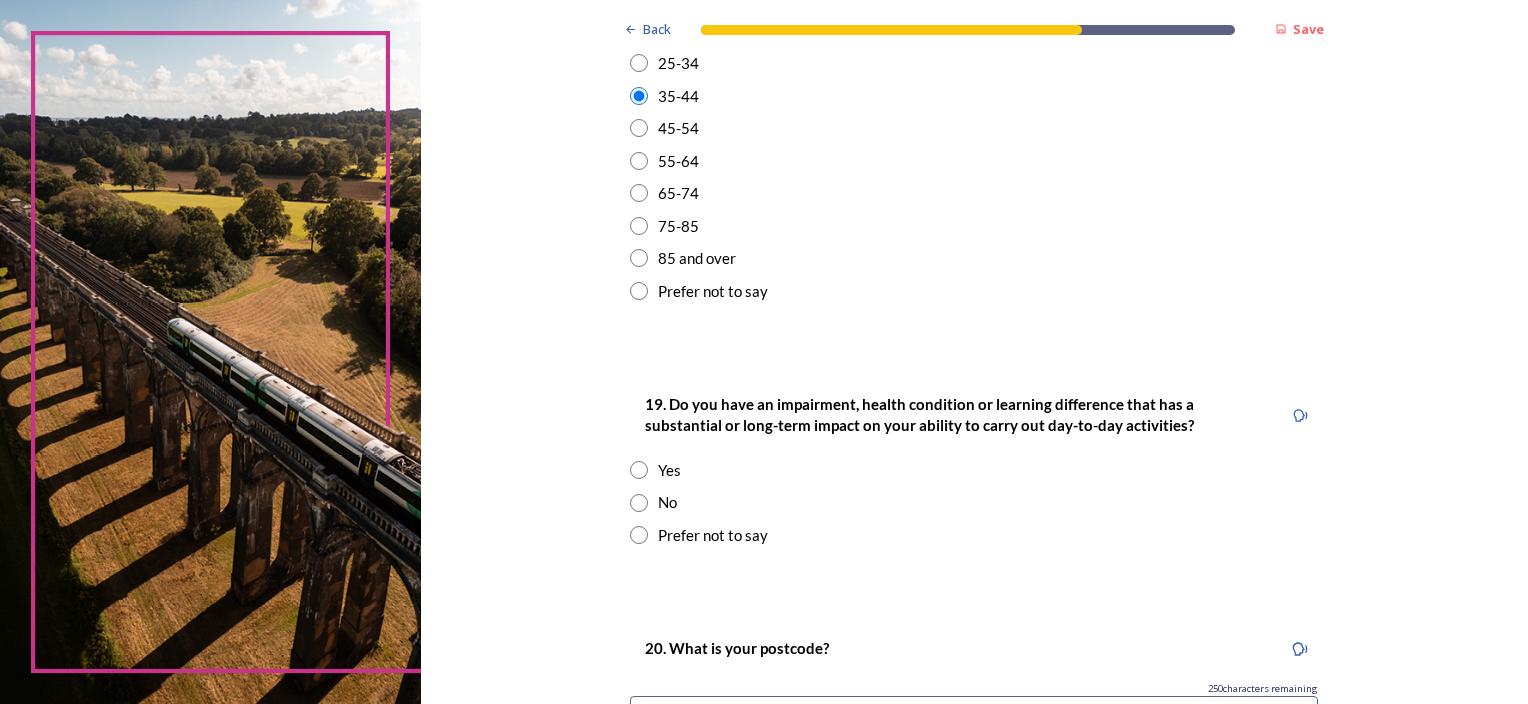 scroll, scrollTop: 800, scrollLeft: 0, axis: vertical 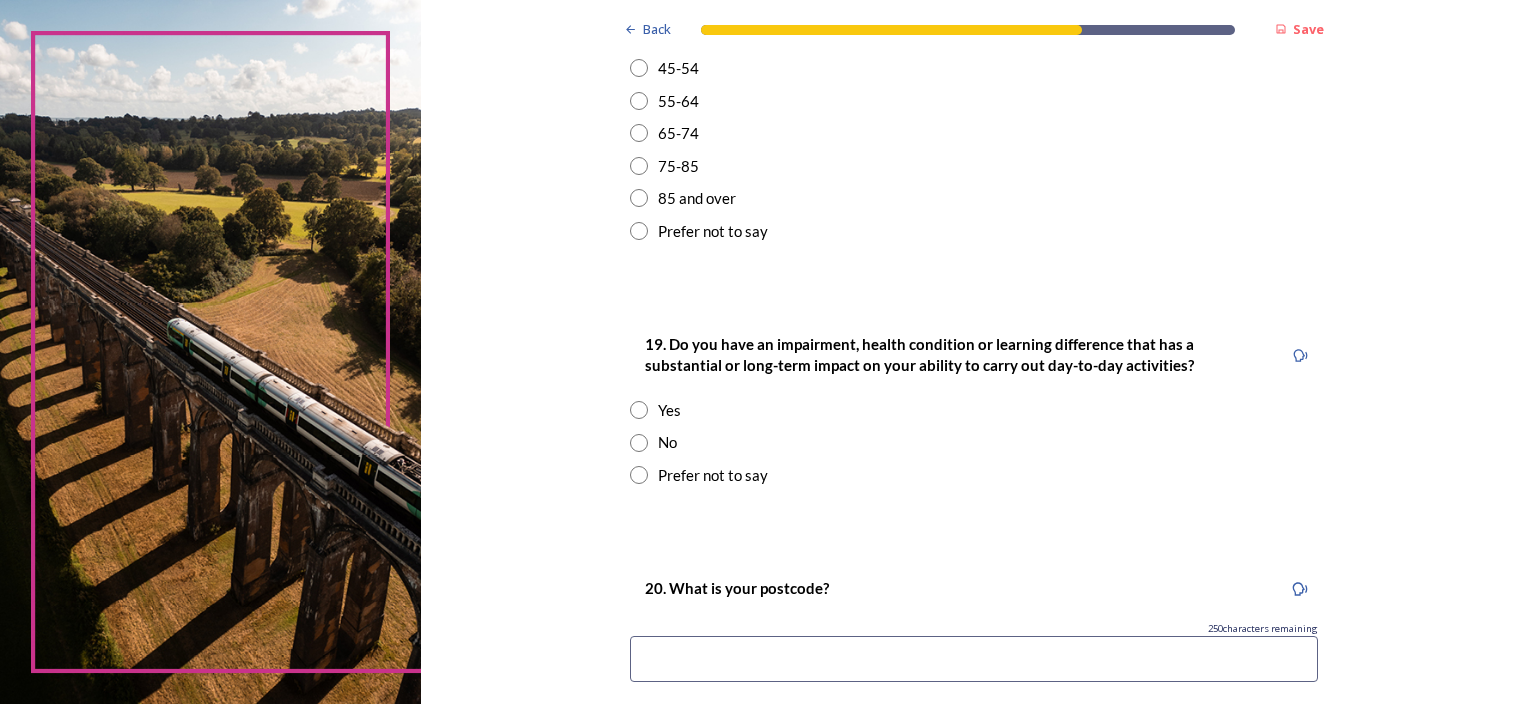 click at bounding box center (639, 443) 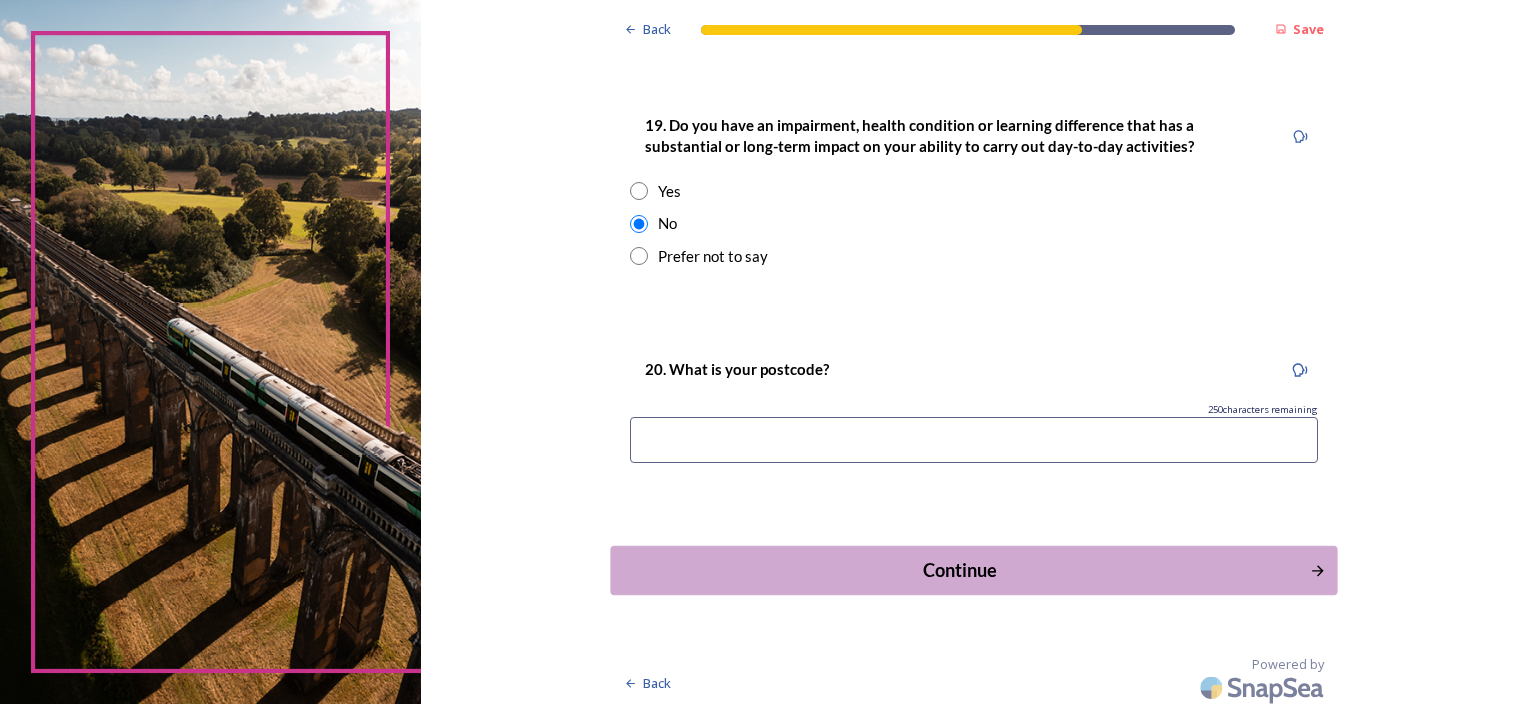 scroll, scrollTop: 1025, scrollLeft: 0, axis: vertical 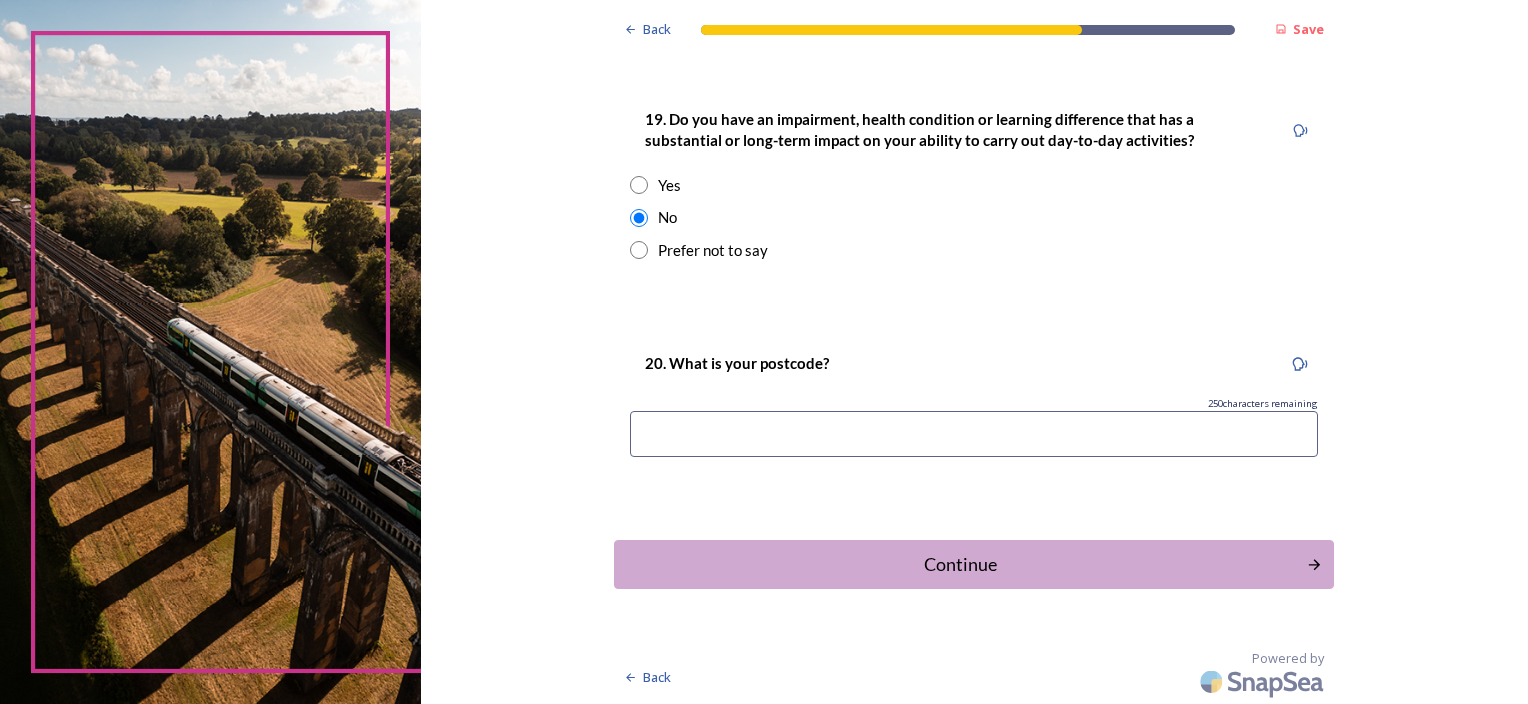 click at bounding box center [974, 434] 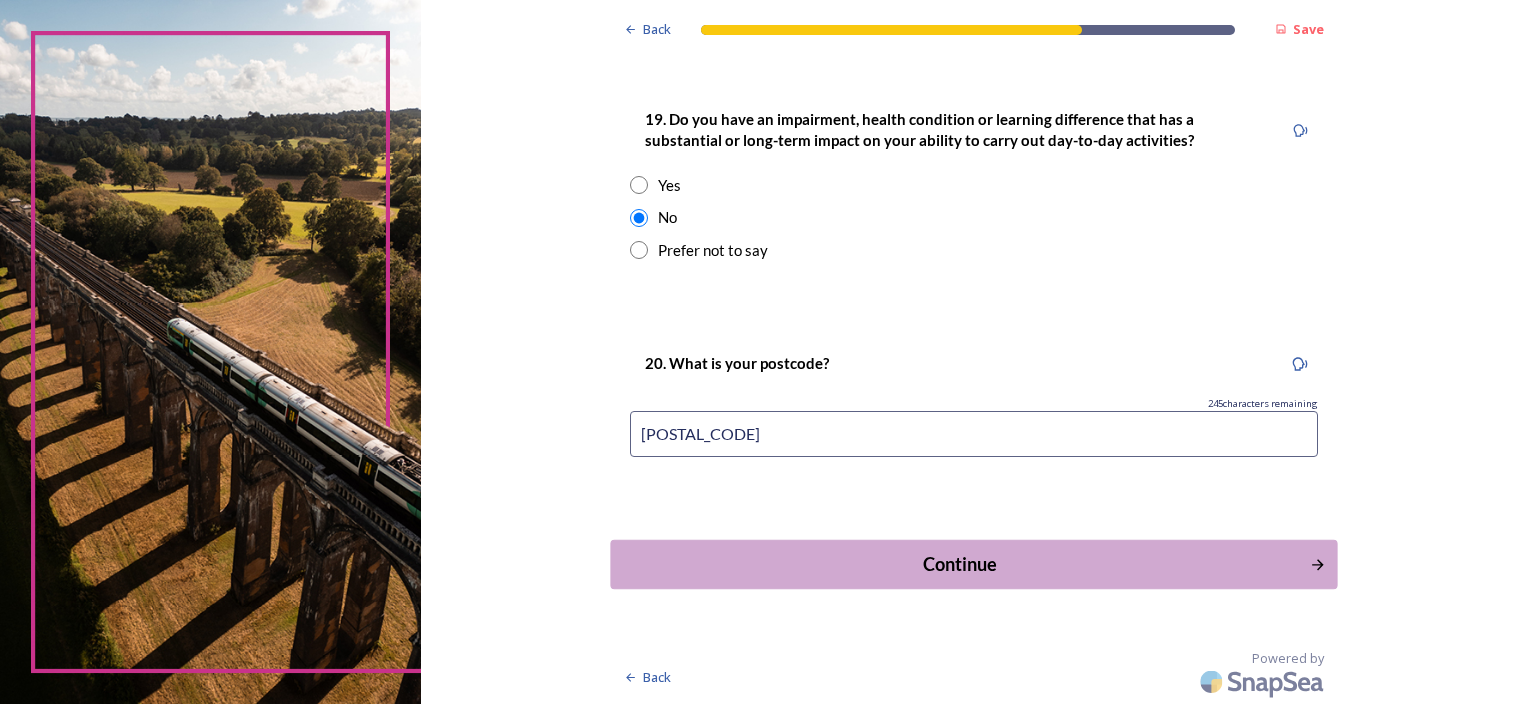 type on "[POSTAL_CODE]" 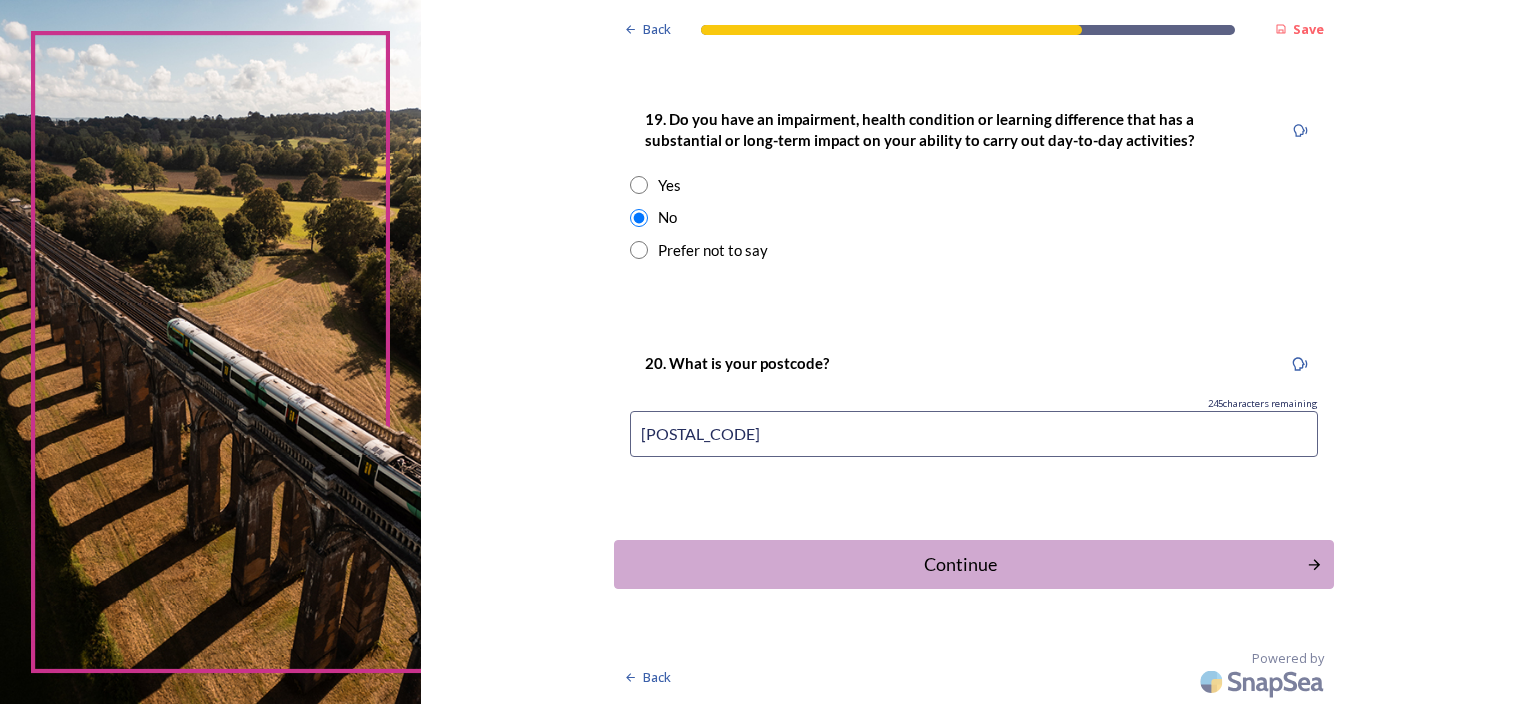 scroll, scrollTop: 0, scrollLeft: 0, axis: both 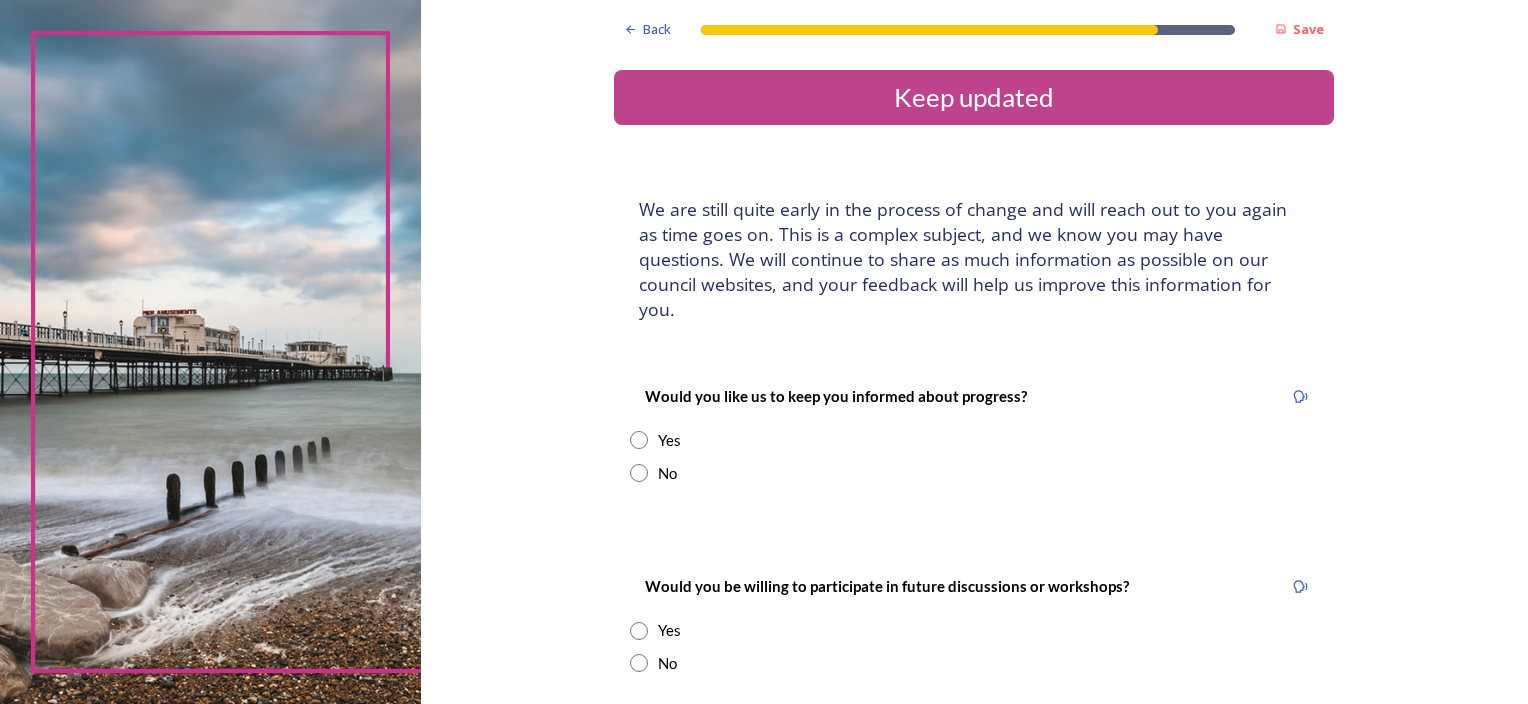 click at bounding box center (639, 440) 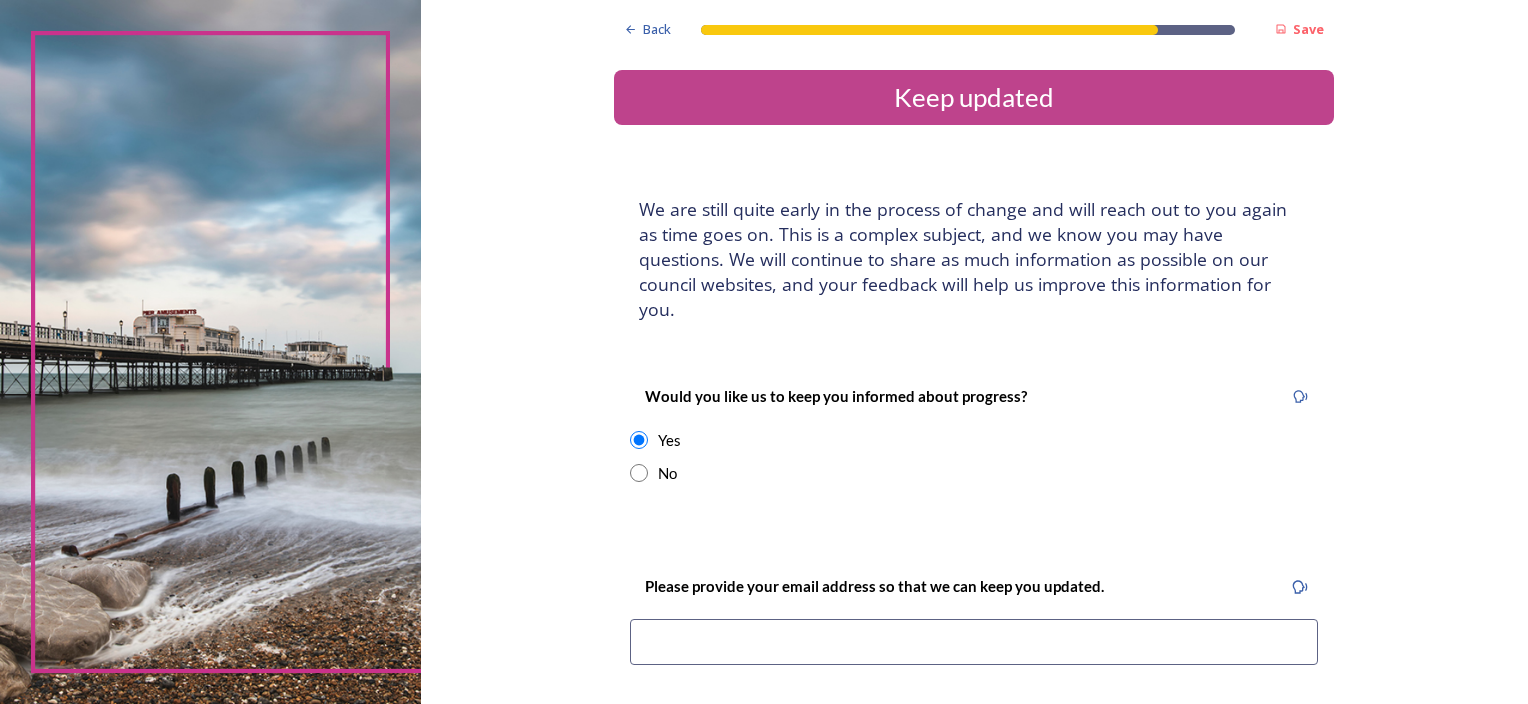 click at bounding box center (974, 642) 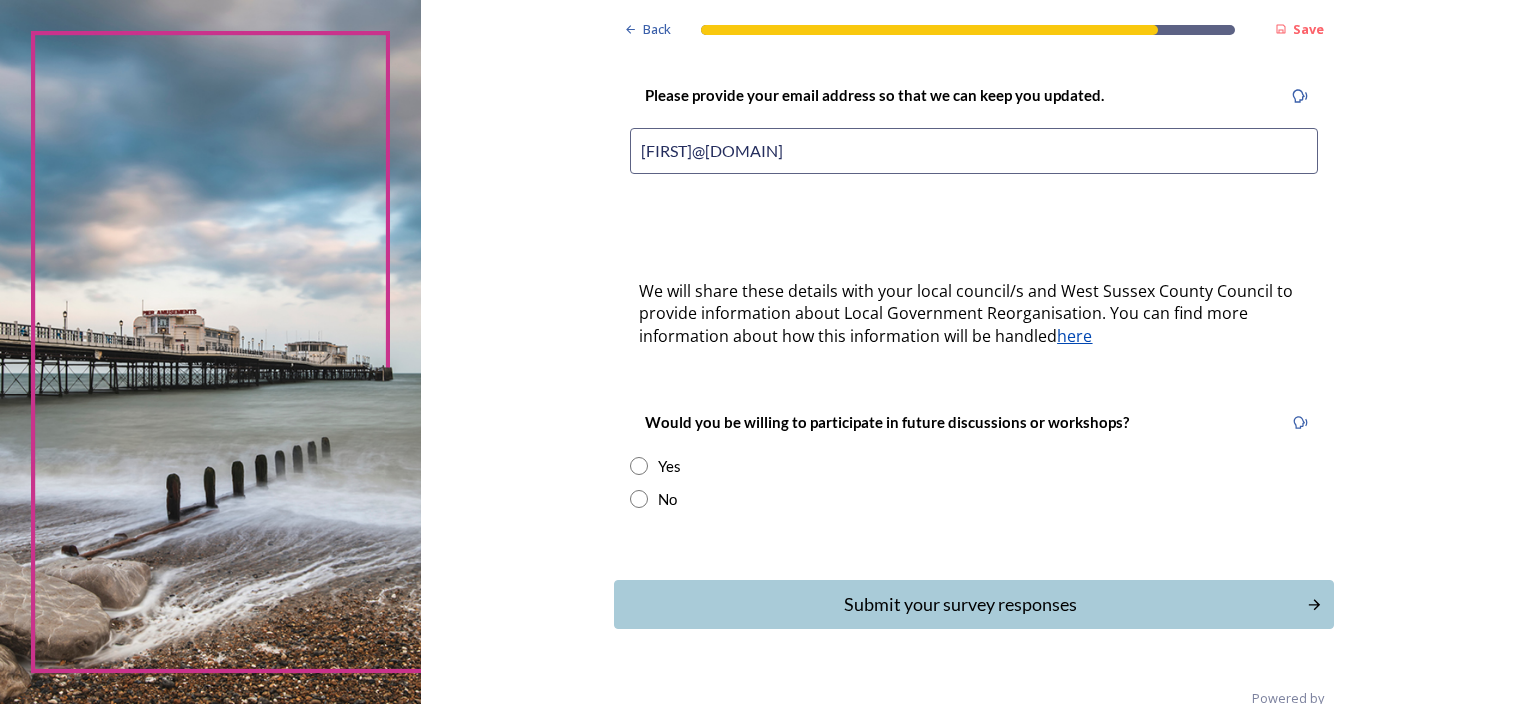 scroll, scrollTop: 506, scrollLeft: 0, axis: vertical 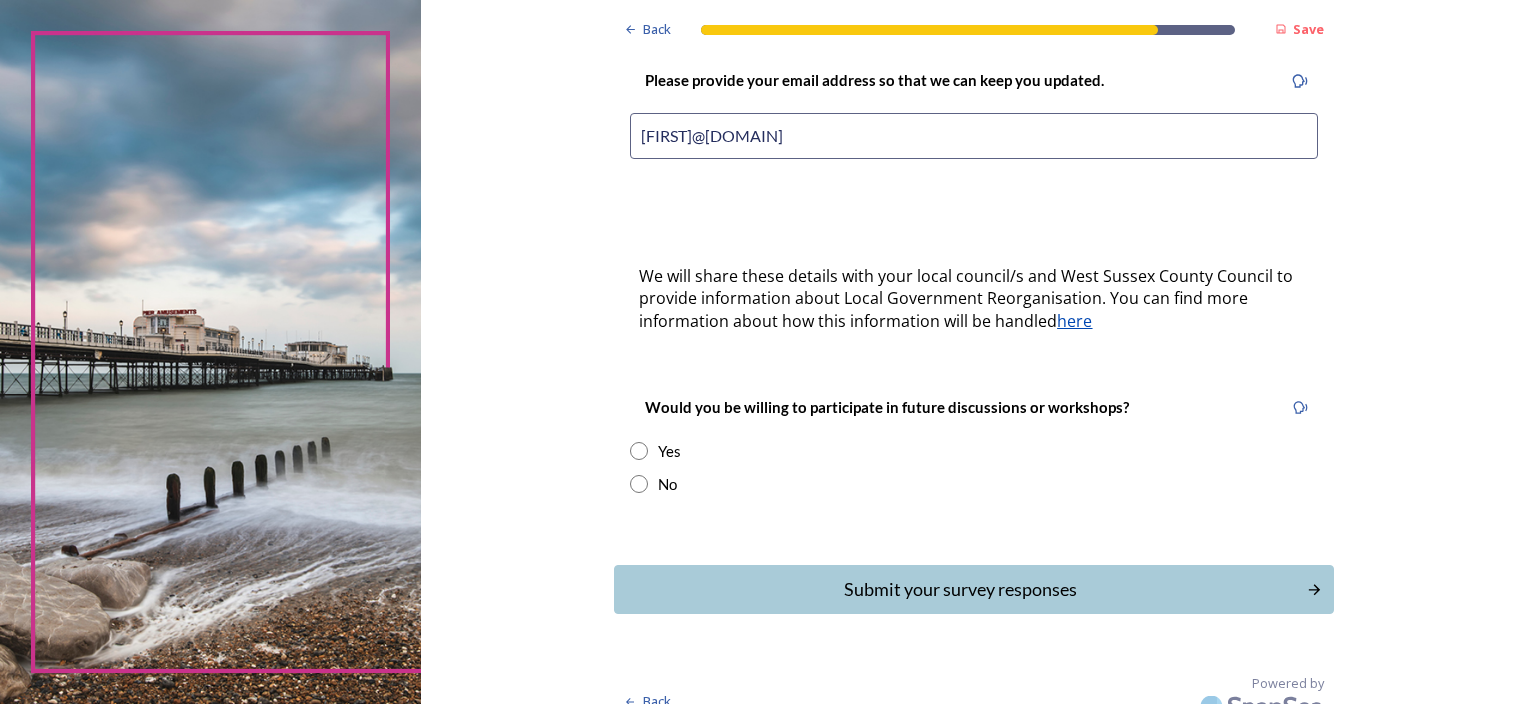type on "[FIRST]@[DOMAIN]" 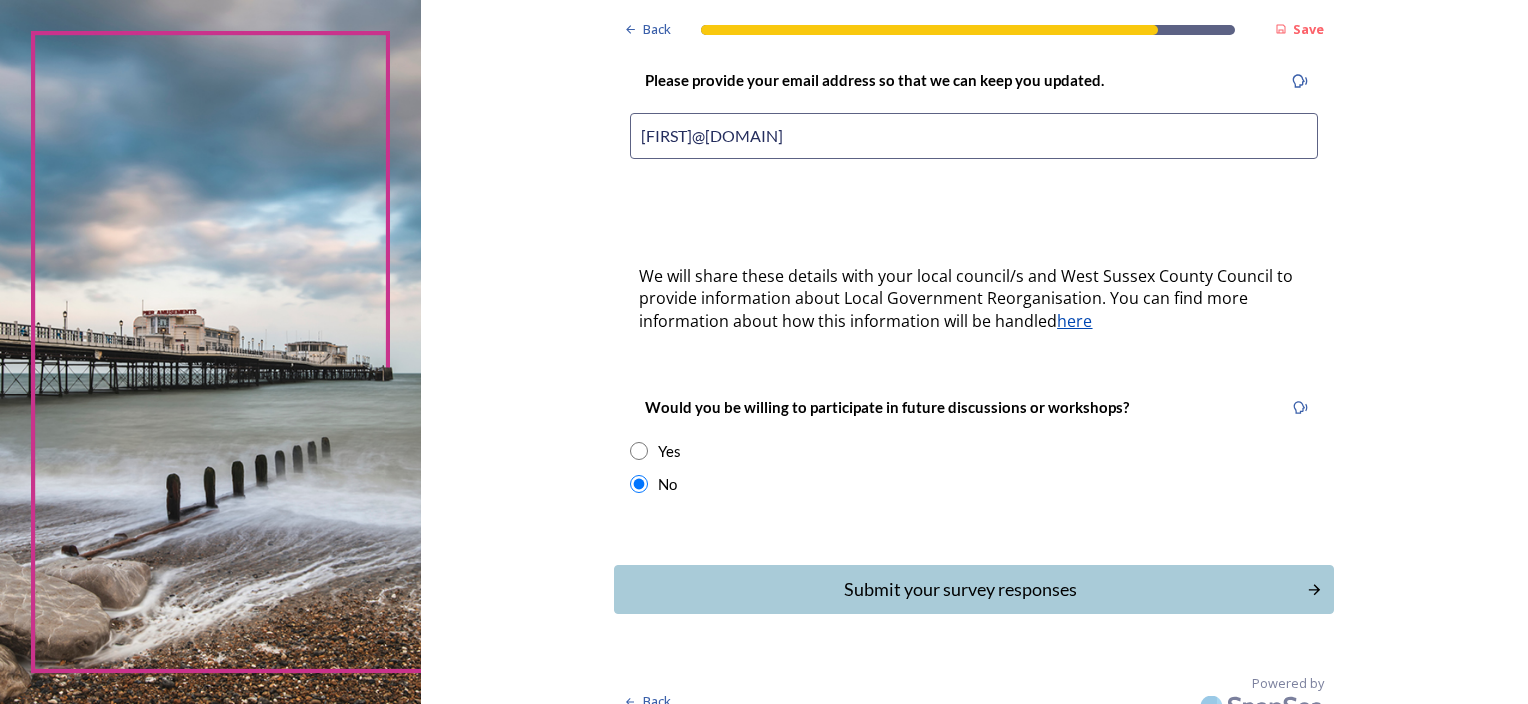 click on "Submit your survey responses" at bounding box center [960, 589] 